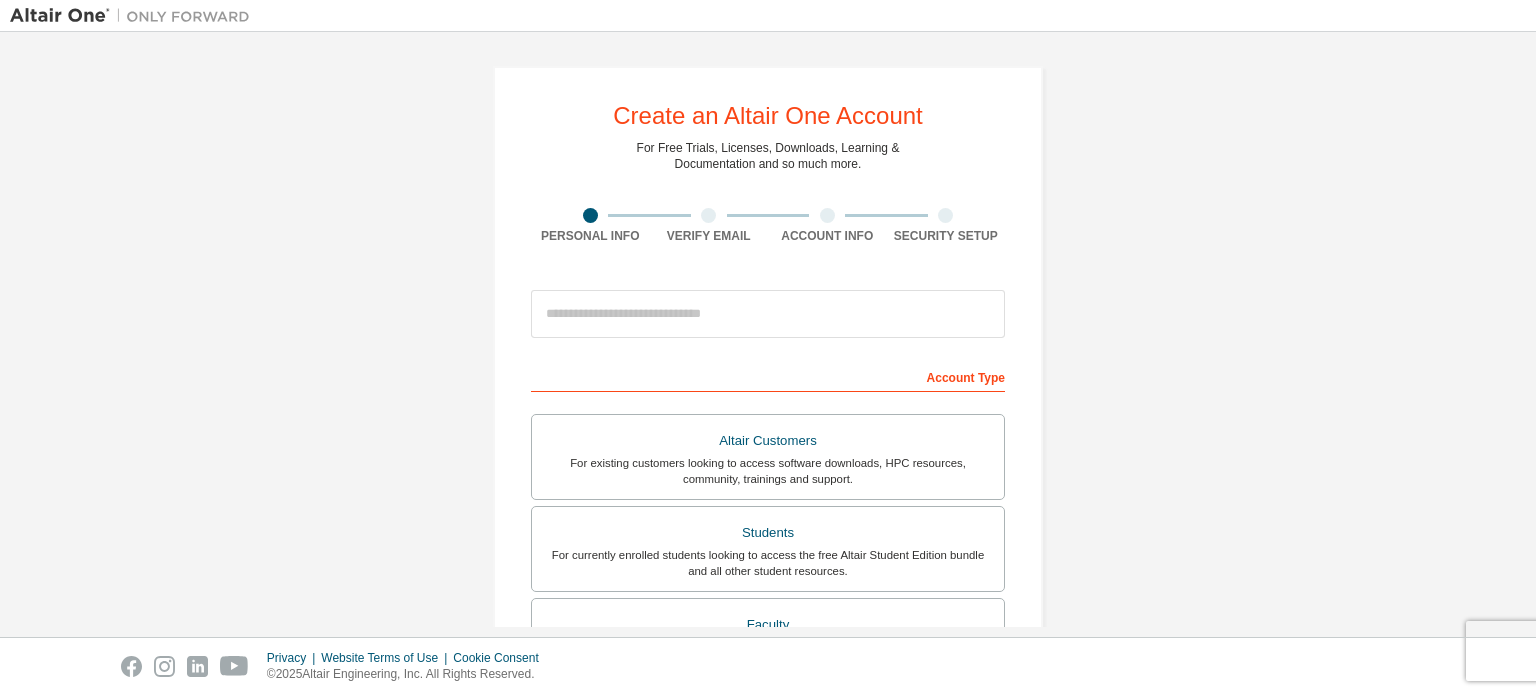 scroll, scrollTop: 0, scrollLeft: 0, axis: both 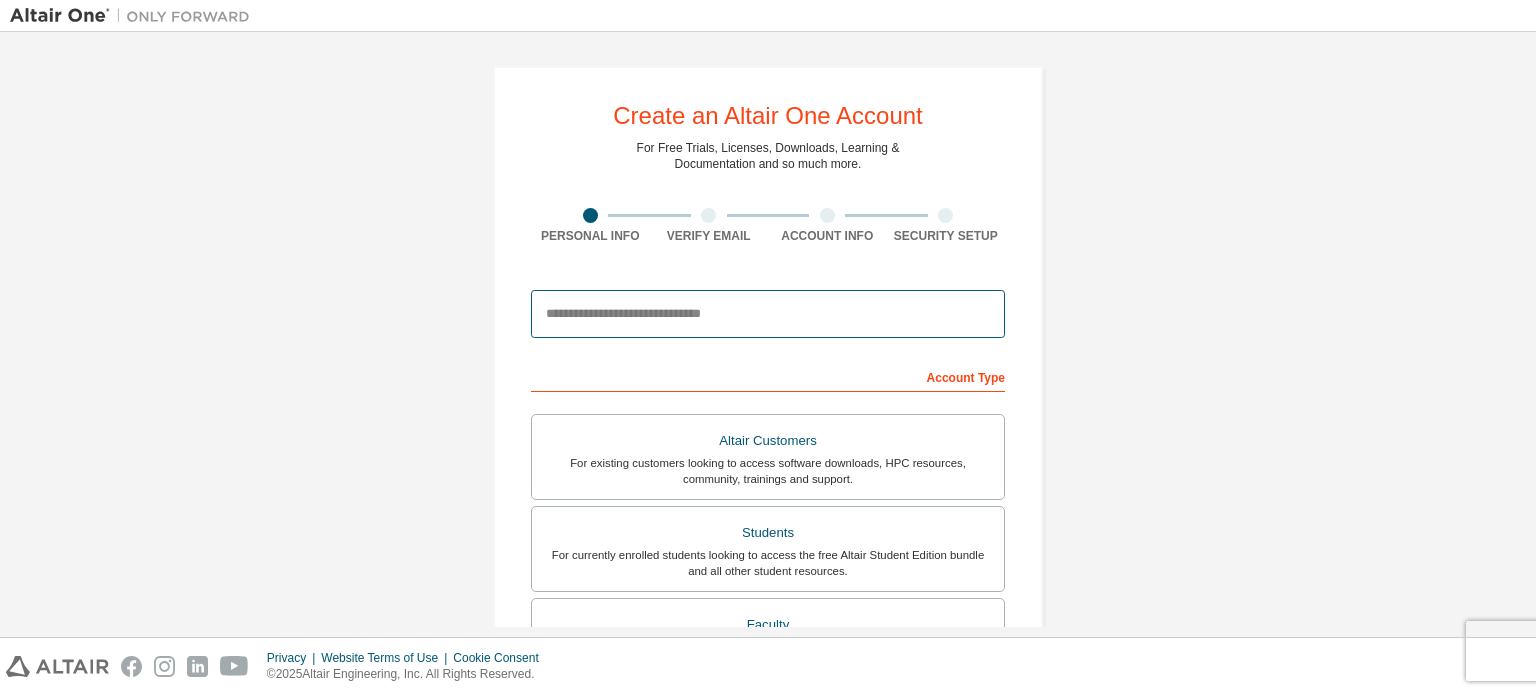 click at bounding box center [768, 314] 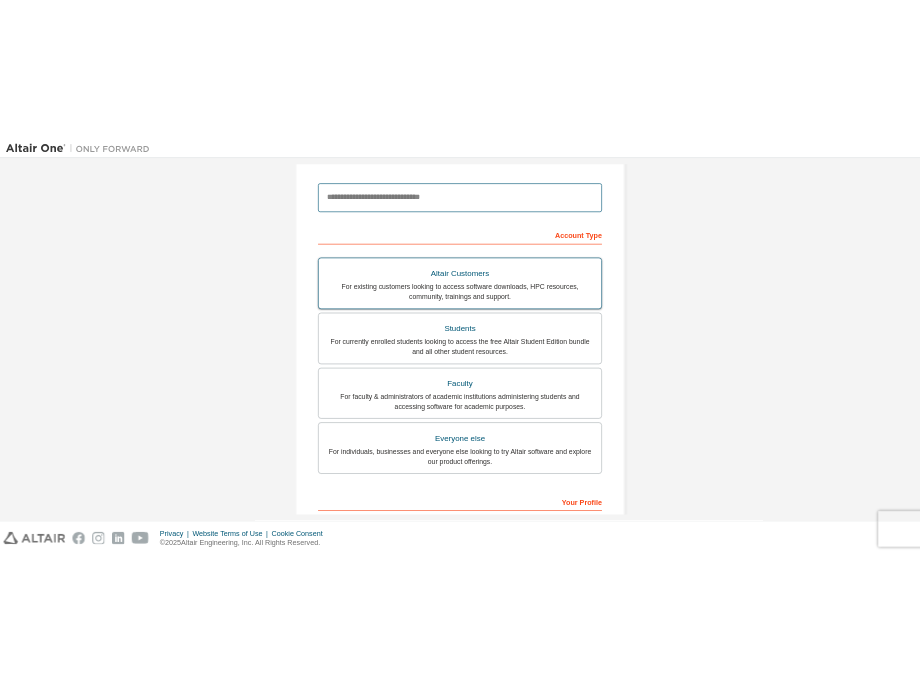 scroll, scrollTop: 218, scrollLeft: 0, axis: vertical 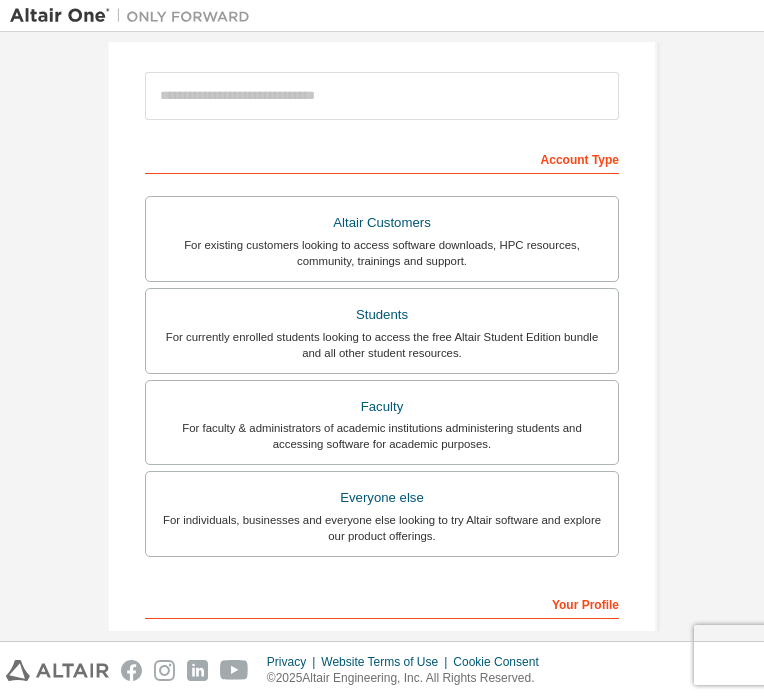 click on "Create an Altair One Account For Free Trials, Licenses, Downloads, Learning &  Documentation and so much more. Personal Info Verify Email Account Info Security Setup This is a federated email. No need to register a new account. You should be able to  login  by using your company's SSO credentials. Email already exists. Please try to  login  instead. Account Type Altair Customers For existing customers looking to access software downloads, HPC resources, community, trainings and support. Students For currently enrolled students looking to access the free Altair Student Edition bundle and all other student resources. Faculty For faculty & administrators of academic institutions administering students and accessing software for academic purposes. Everyone else For individuals, businesses and everyone else looking to try Altair software and explore our product offerings. Your Profile First Name Last Name Job Title Please provide State/Province to help us route sales and support resources to you more efficiently." at bounding box center [382, 336] 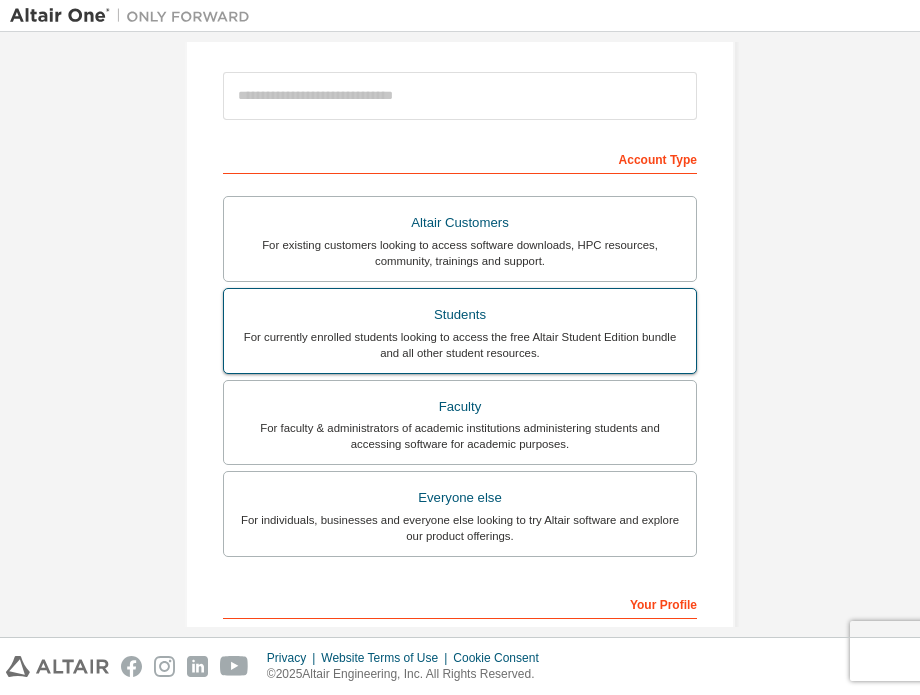 scroll, scrollTop: 0, scrollLeft: 0, axis: both 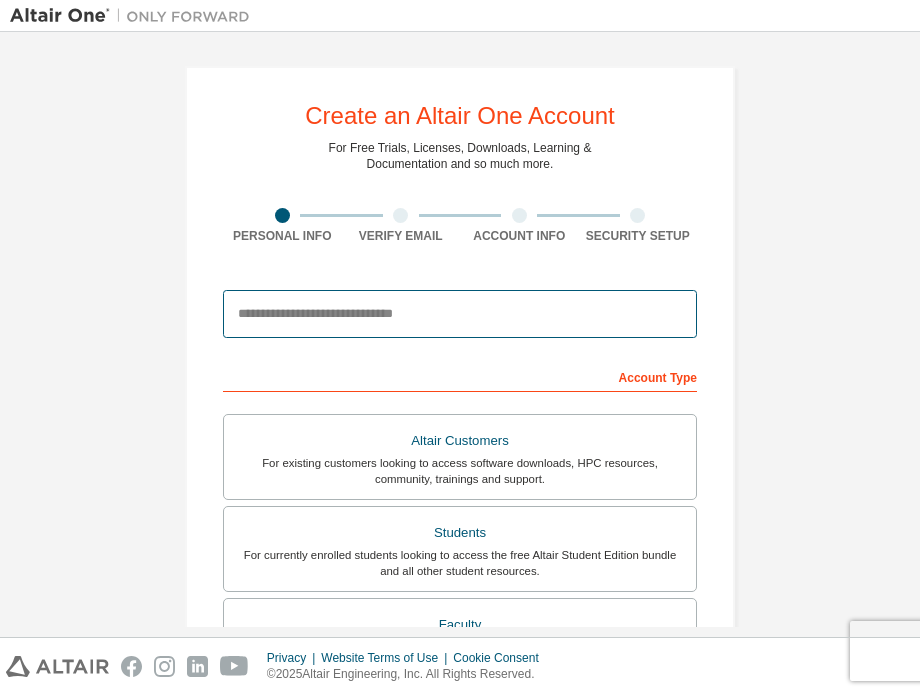 click at bounding box center [460, 314] 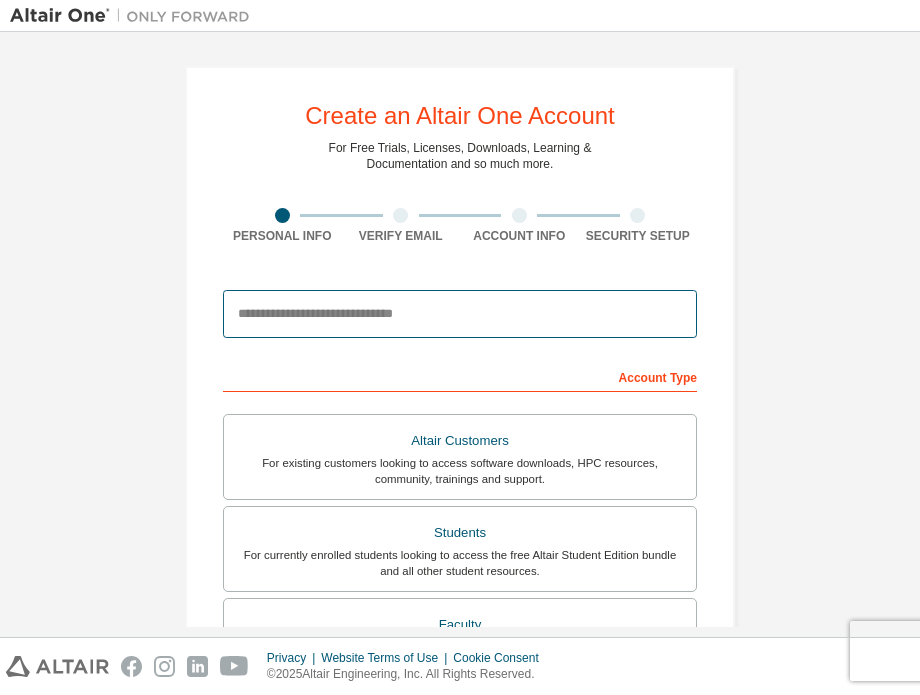 type on "**********" 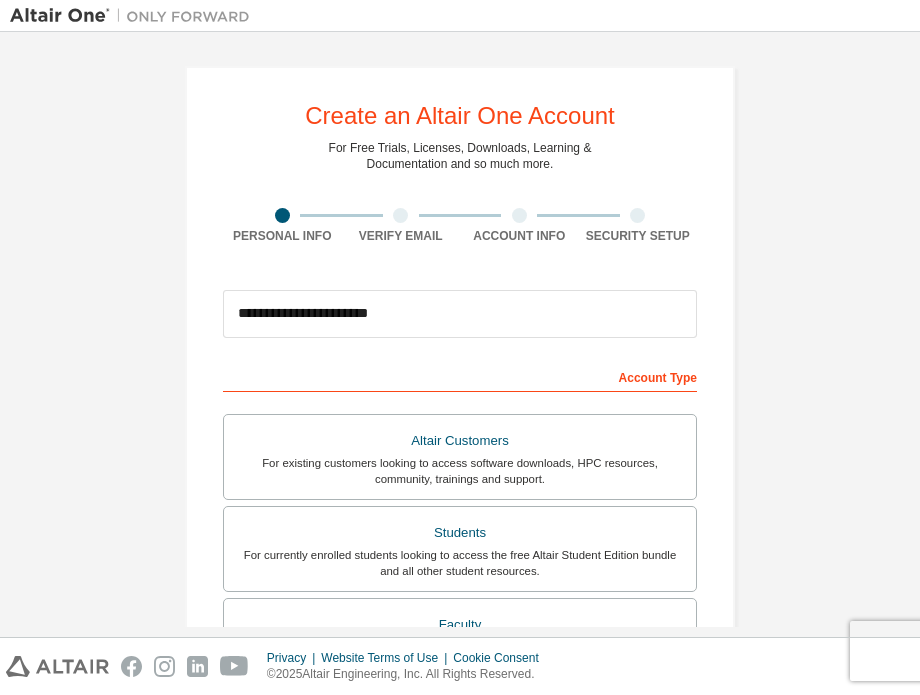 type on "*****" 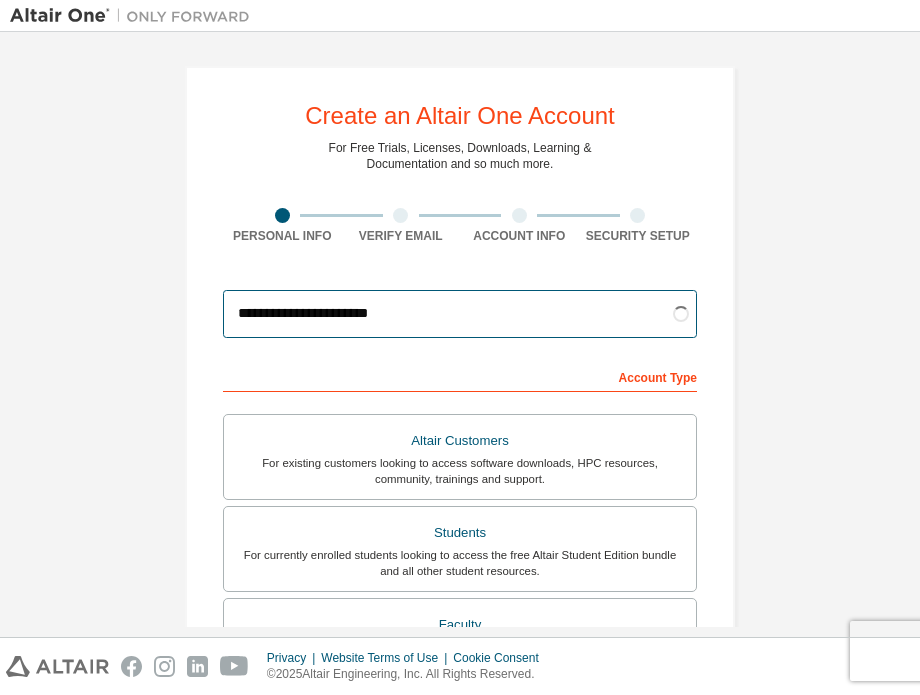 click on "**********" at bounding box center (460, 314) 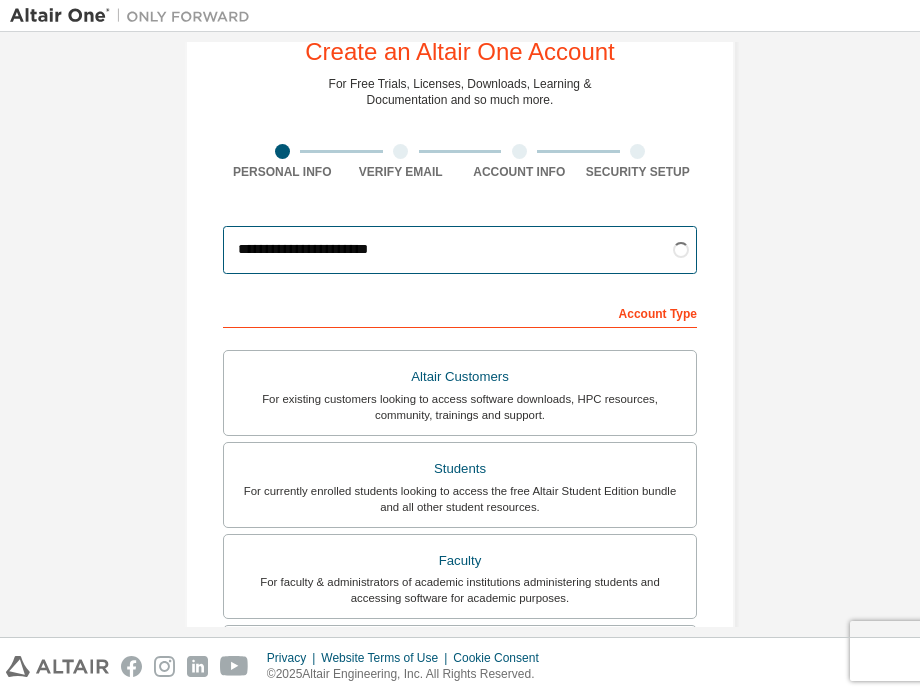 scroll, scrollTop: 212, scrollLeft: 0, axis: vertical 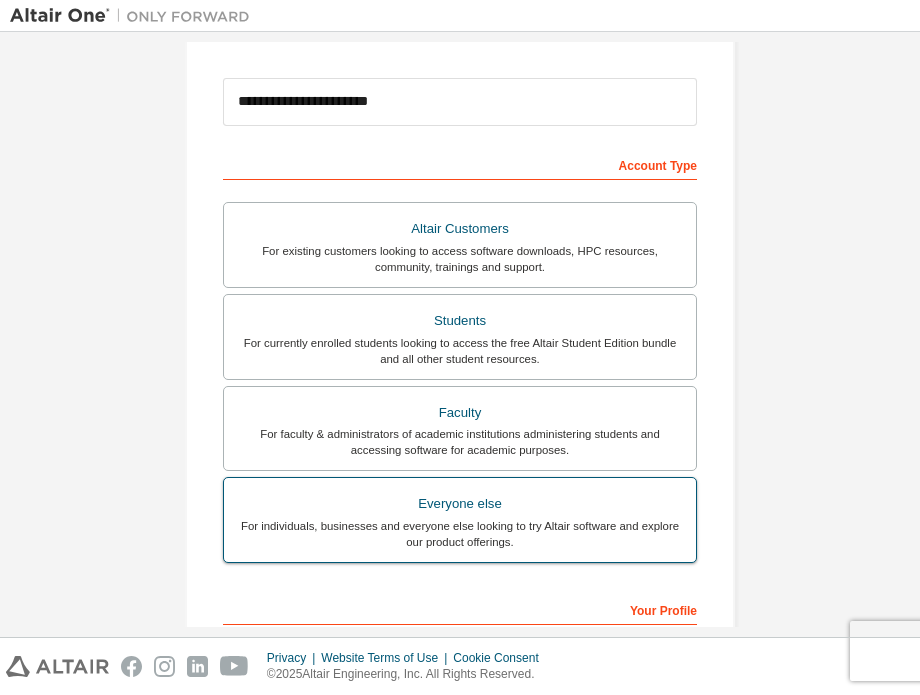 click on "Everyone else For individuals, businesses and everyone else looking to try Altair software and explore our product offerings." at bounding box center [460, 520] 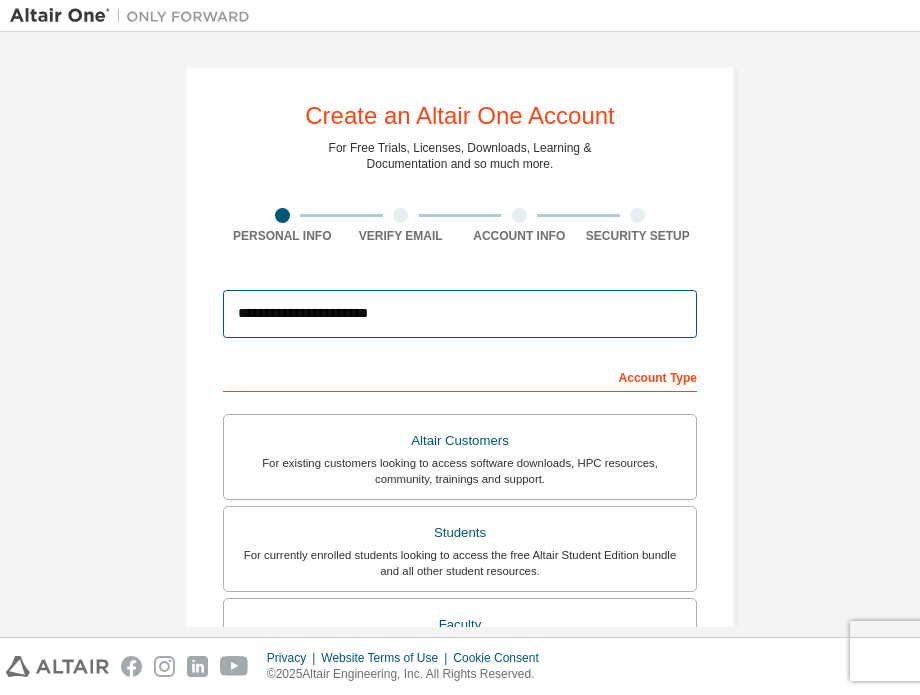 click on "**********" at bounding box center [460, 314] 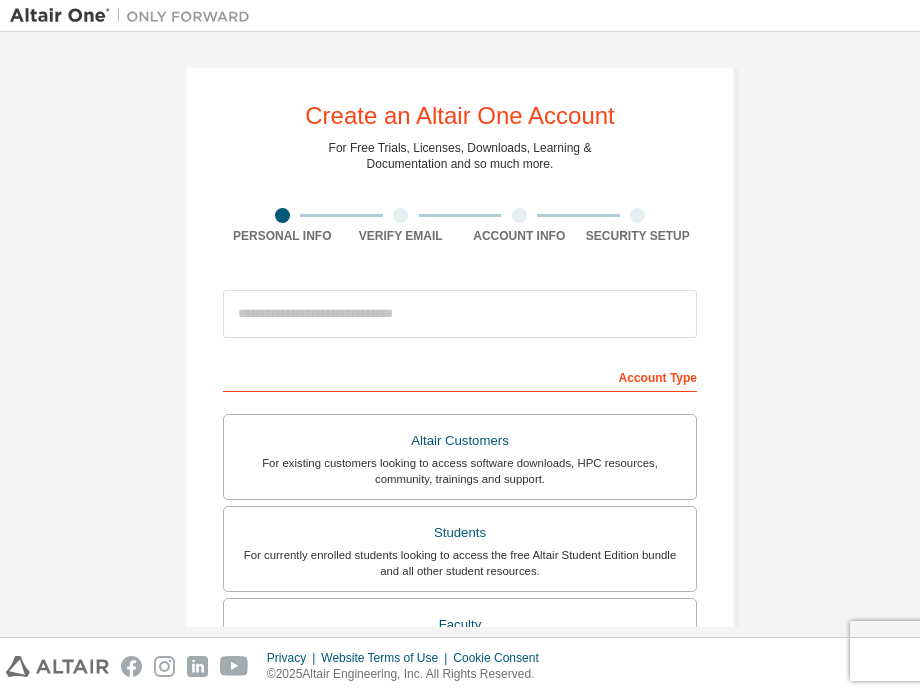 scroll, scrollTop: 0, scrollLeft: 0, axis: both 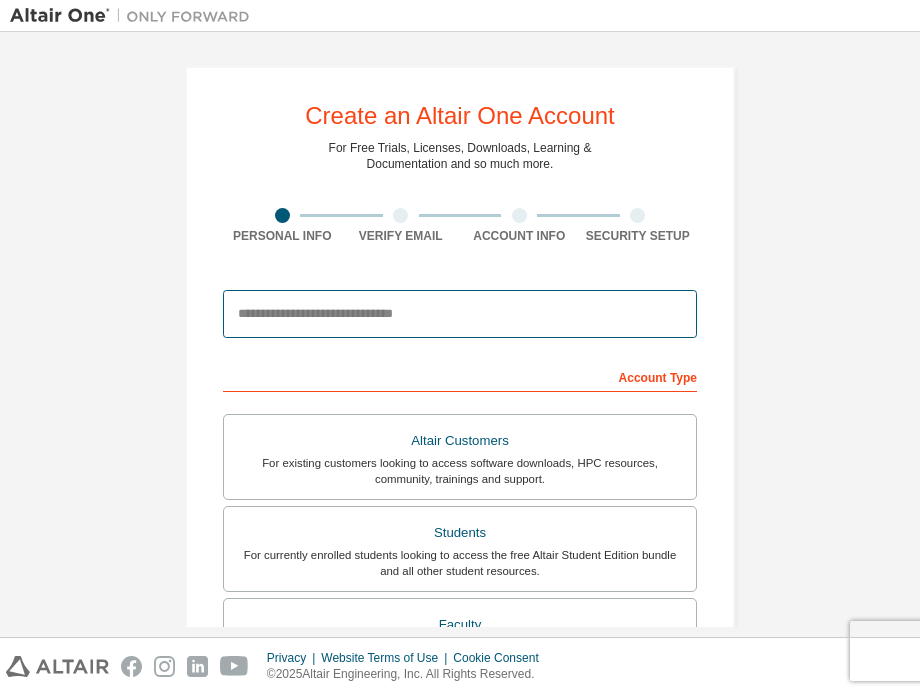 click at bounding box center (460, 314) 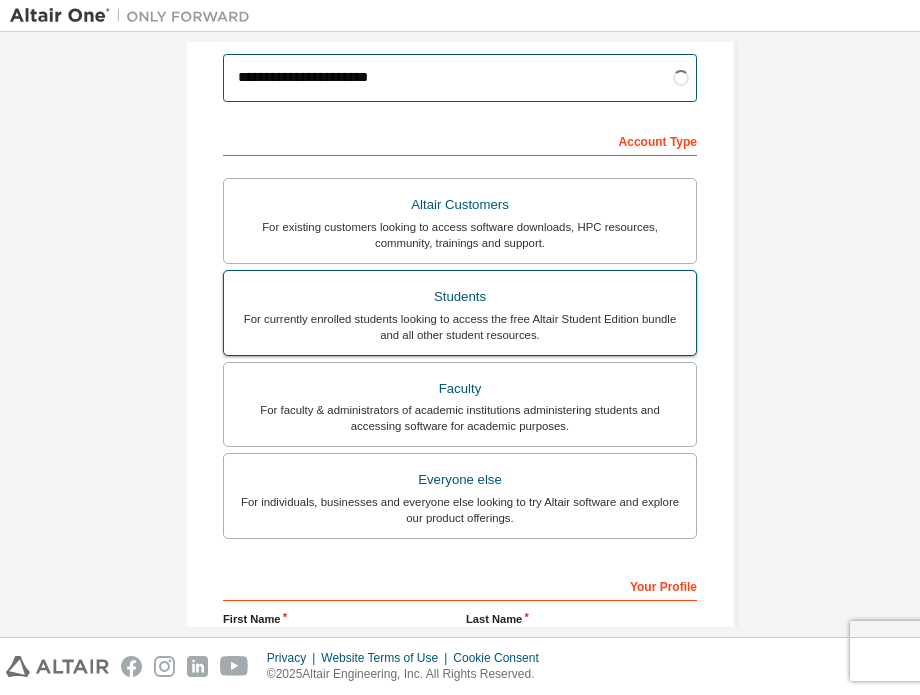 scroll, scrollTop: 278, scrollLeft: 0, axis: vertical 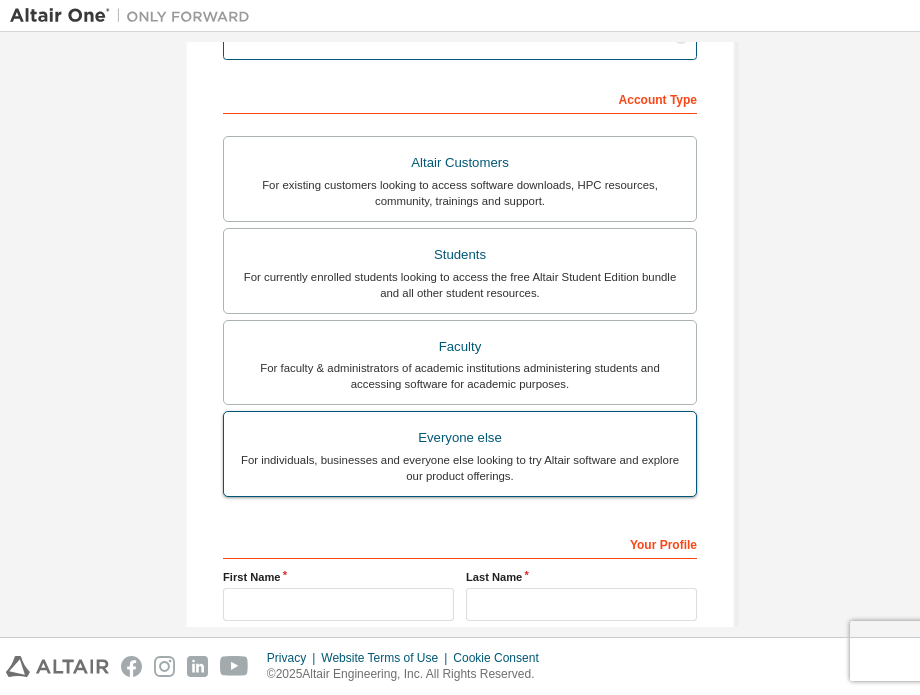 type on "**********" 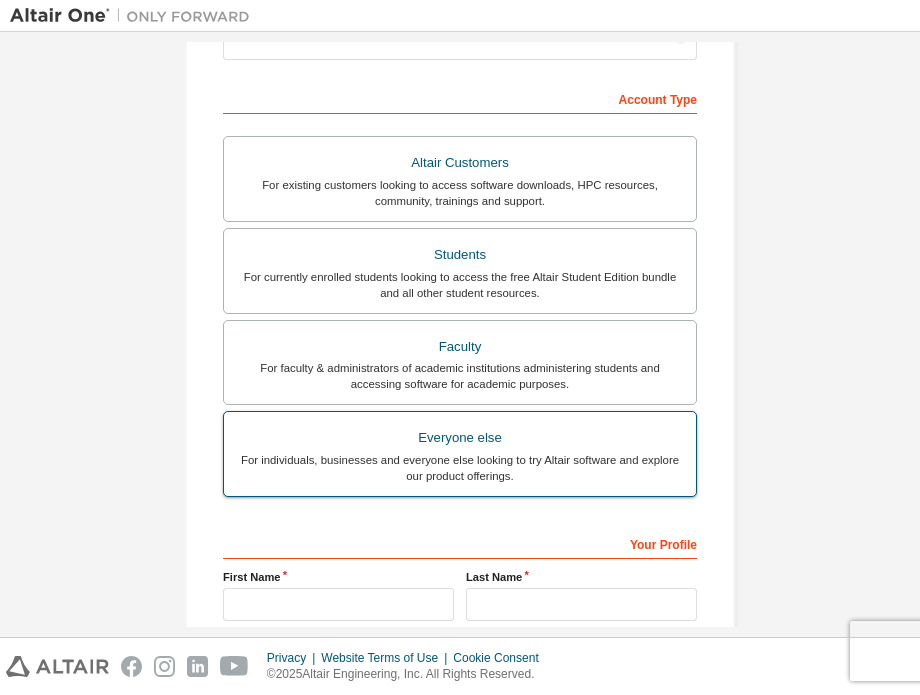 click on "For individuals, businesses and everyone else looking to try Altair software and explore our product offerings." at bounding box center (460, 468) 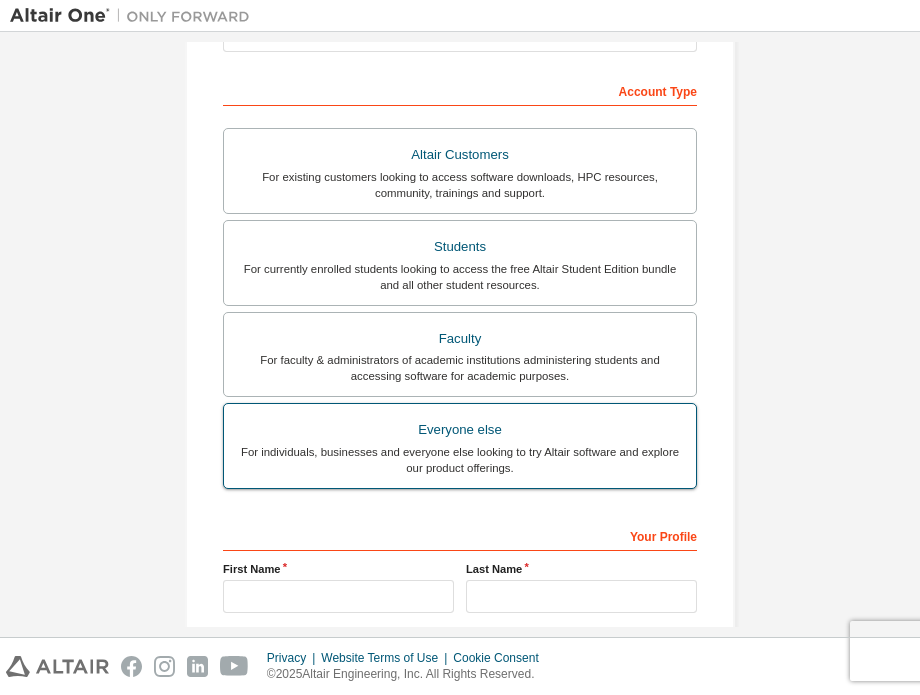 scroll, scrollTop: 366, scrollLeft: 0, axis: vertical 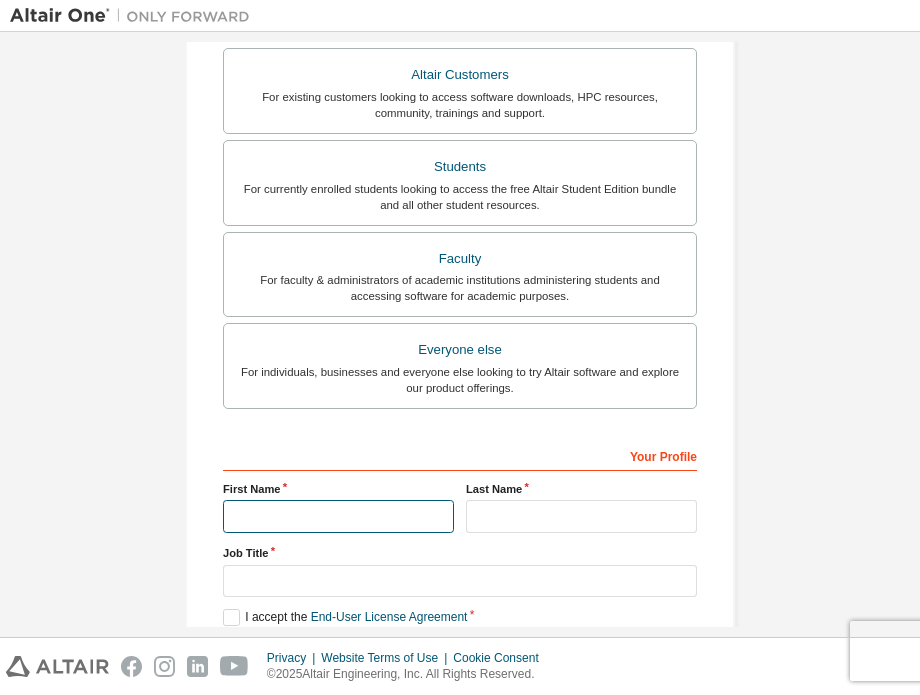 click at bounding box center [338, 516] 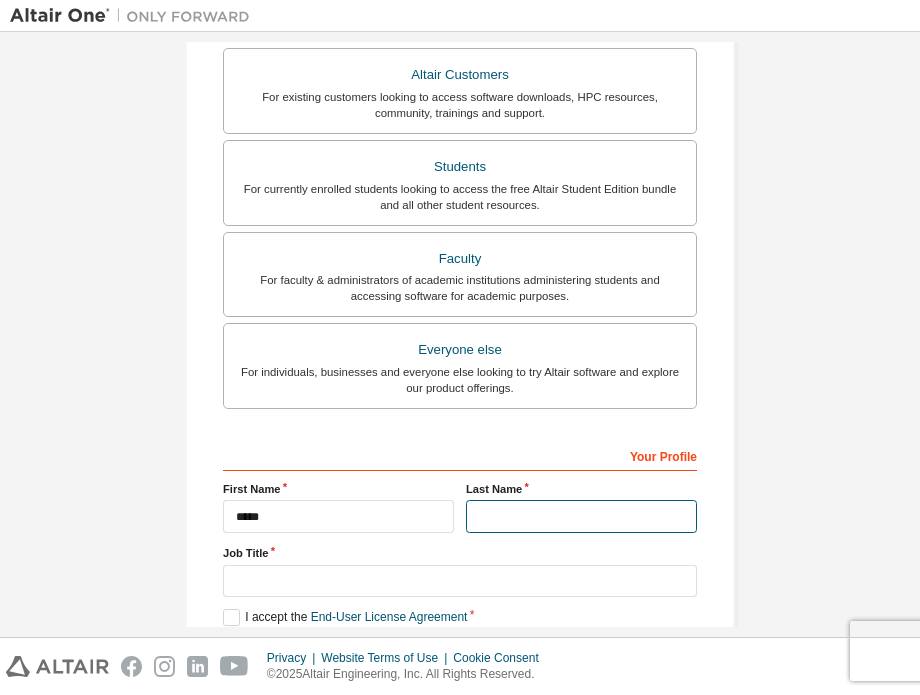 type on "*******" 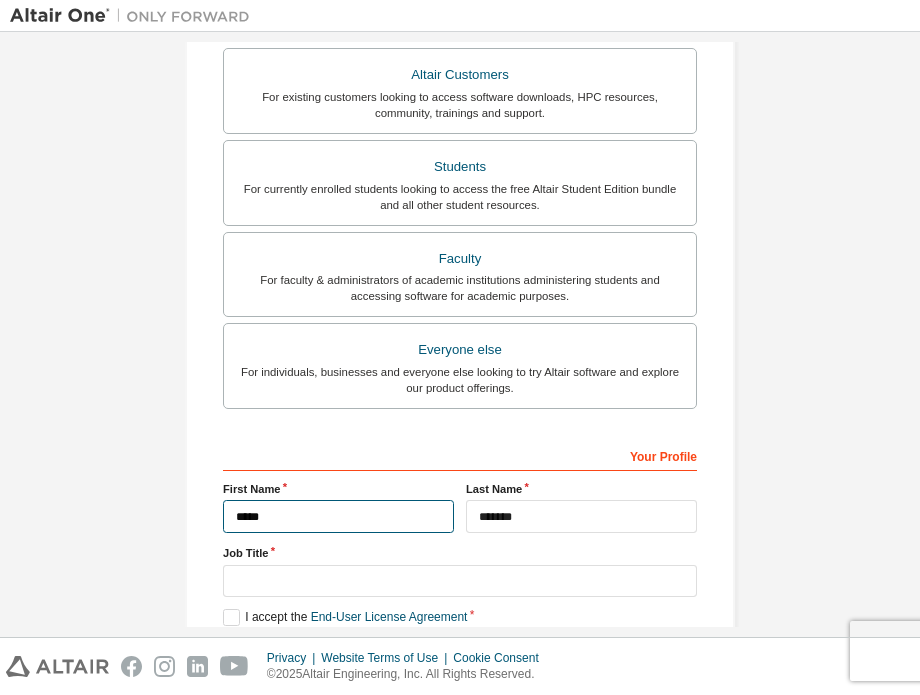 click on "*****" at bounding box center [338, 516] 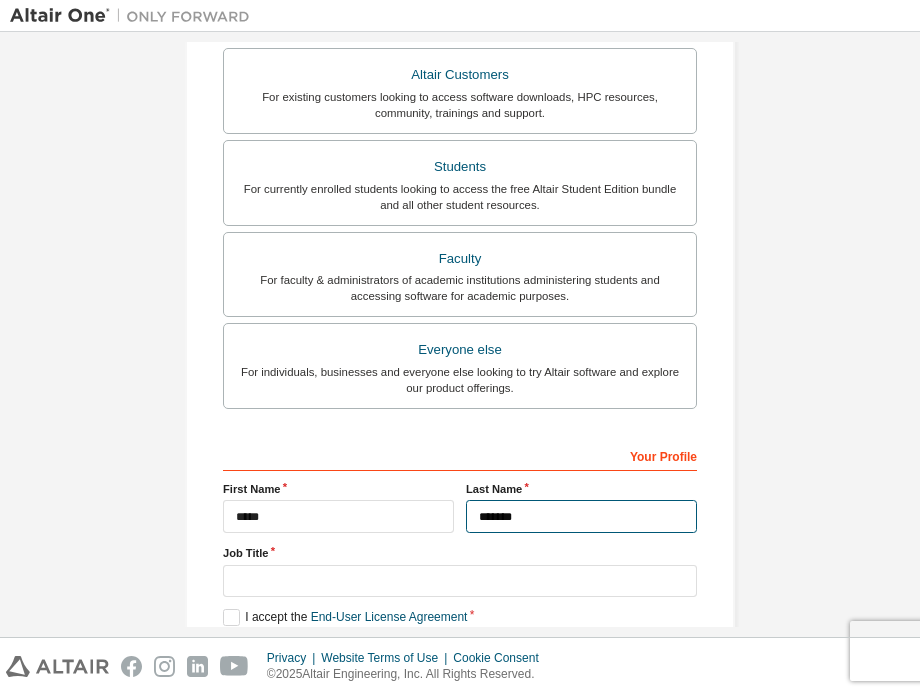 click on "*******" at bounding box center (581, 516) 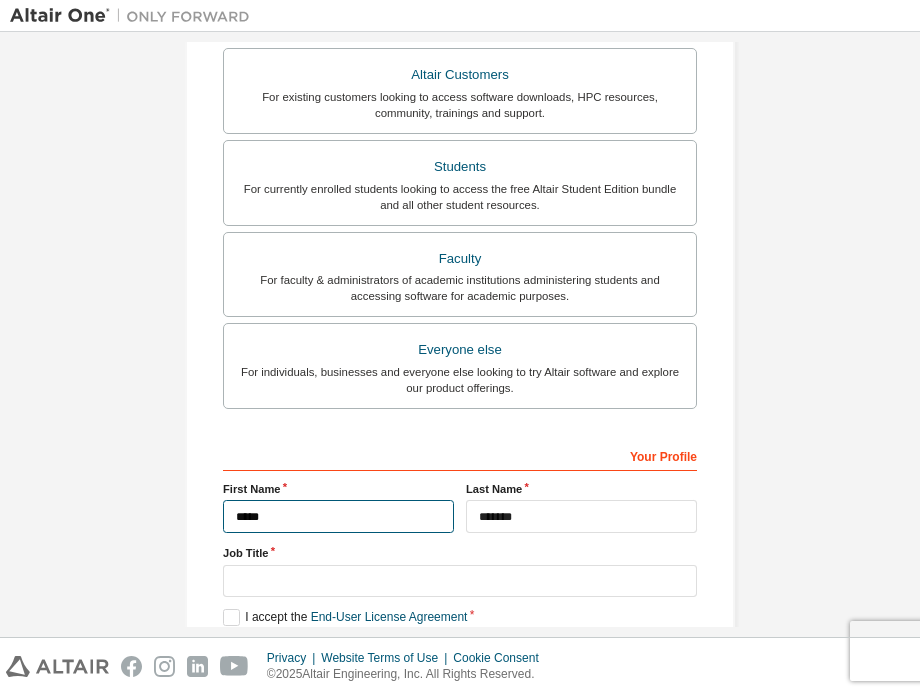click on "*****" at bounding box center [338, 516] 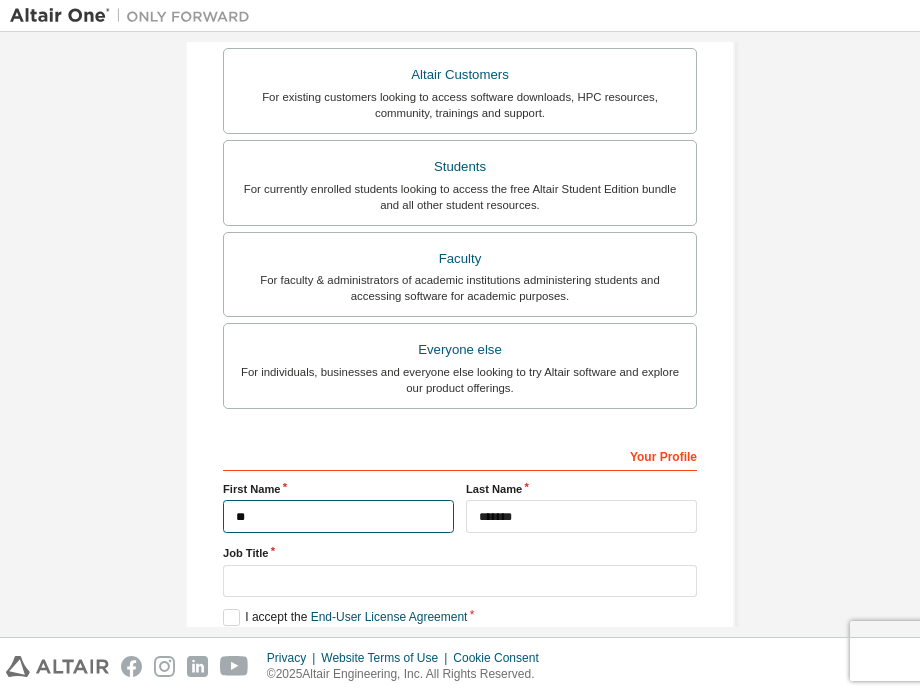 type on "*" 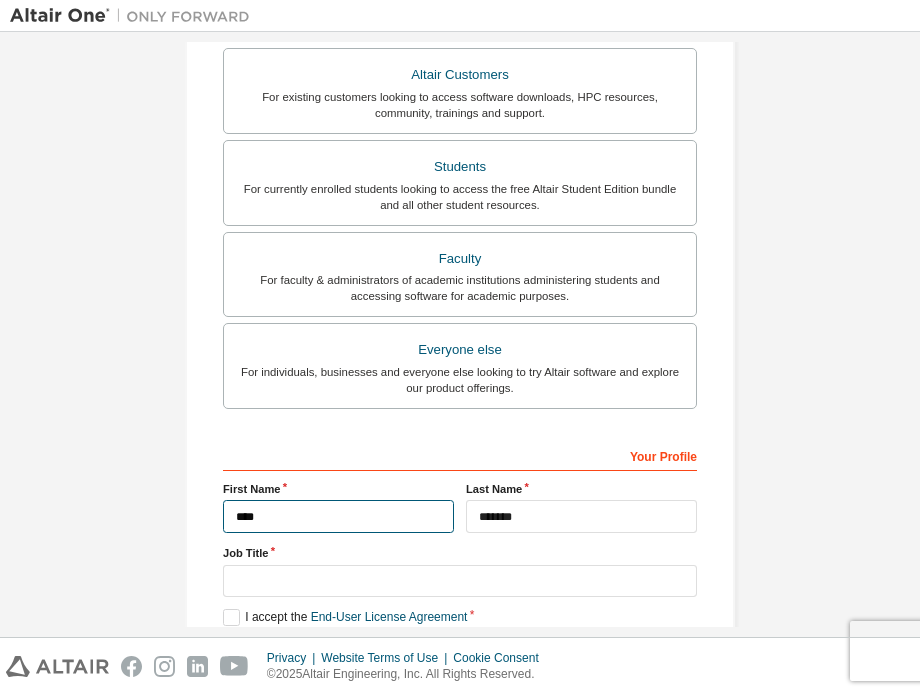 type on "*****" 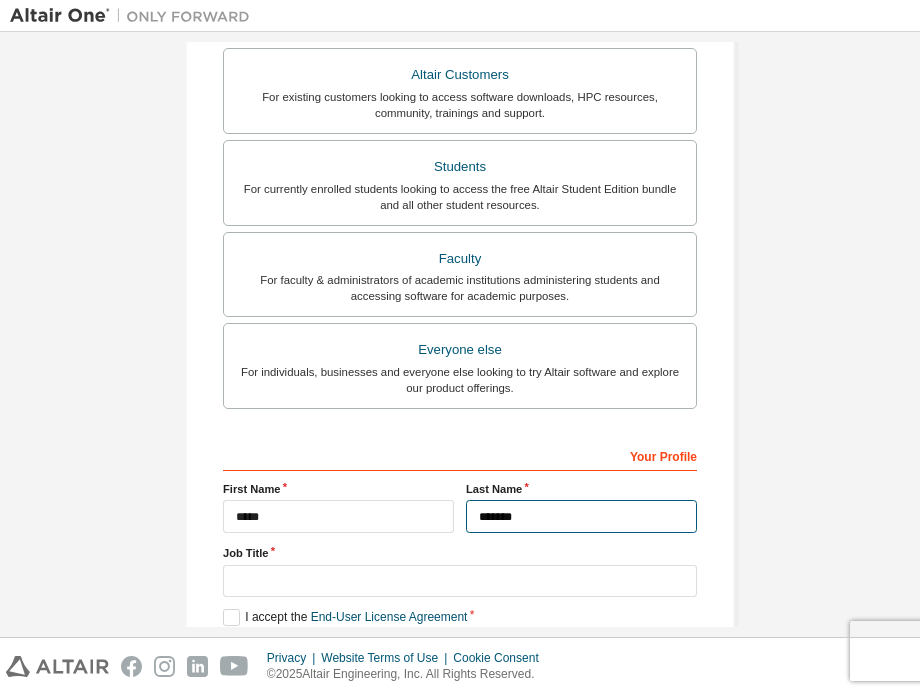 click on "*******" at bounding box center [581, 516] 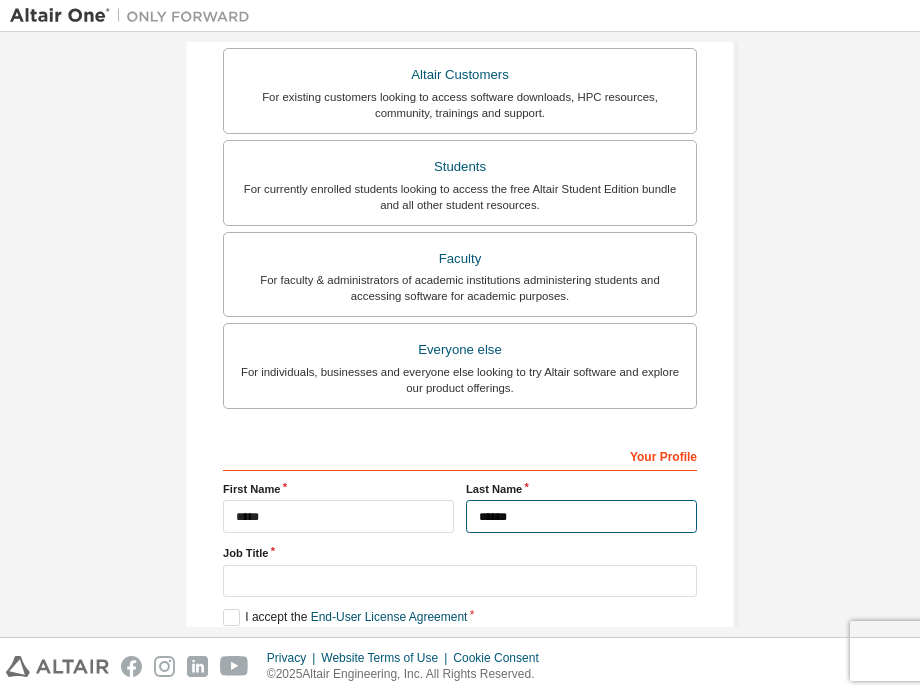 type on "*******" 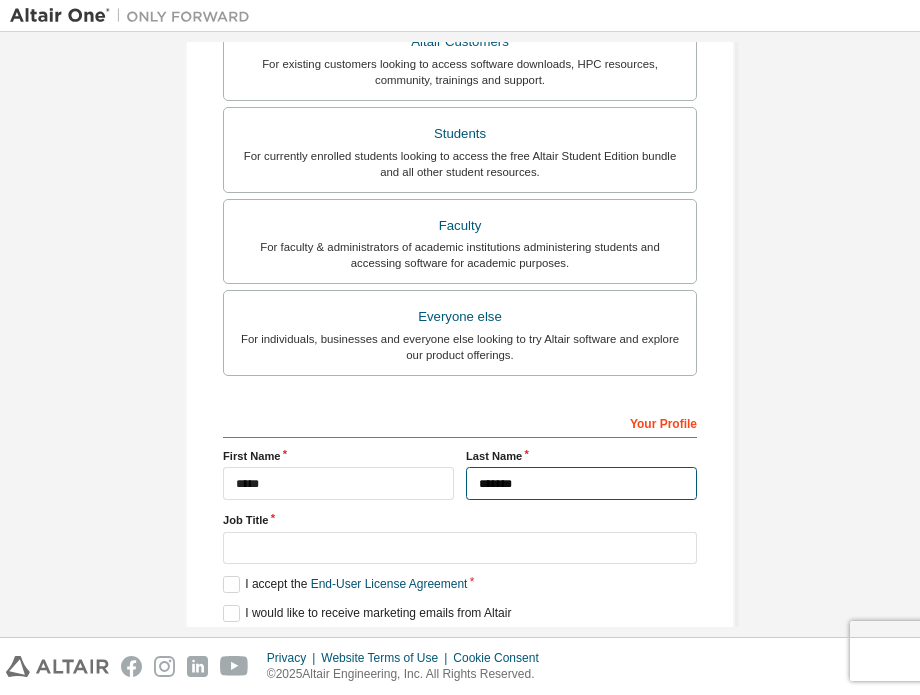 scroll, scrollTop: 469, scrollLeft: 0, axis: vertical 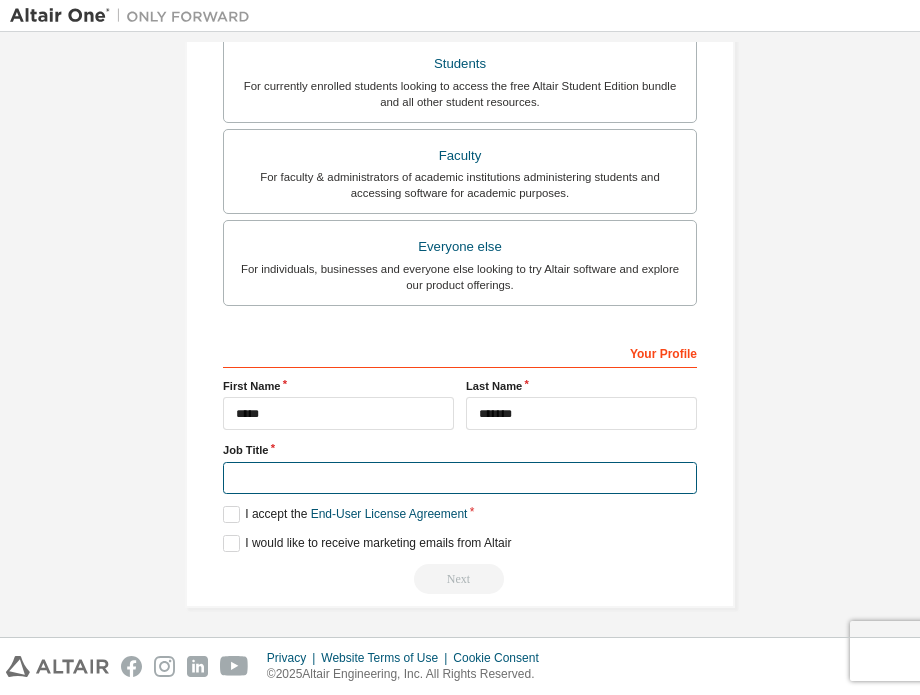 click at bounding box center [460, 478] 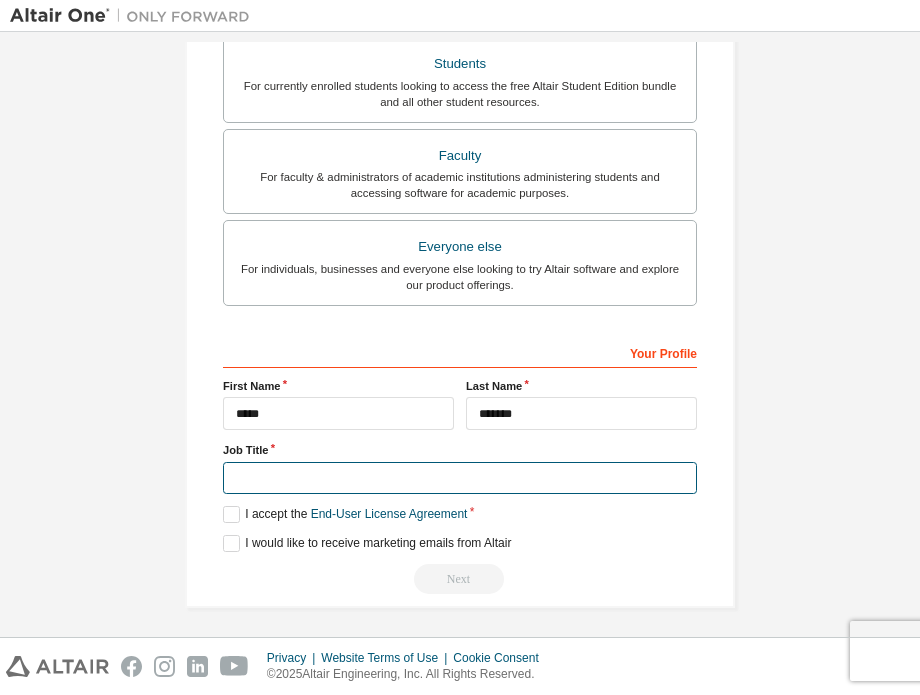 click at bounding box center [460, 478] 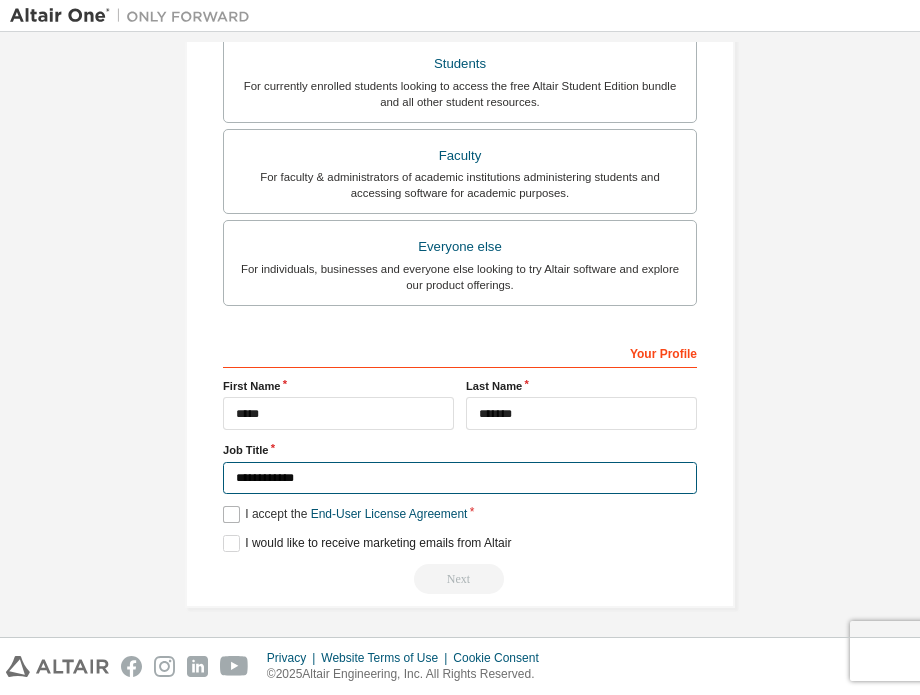 type on "**********" 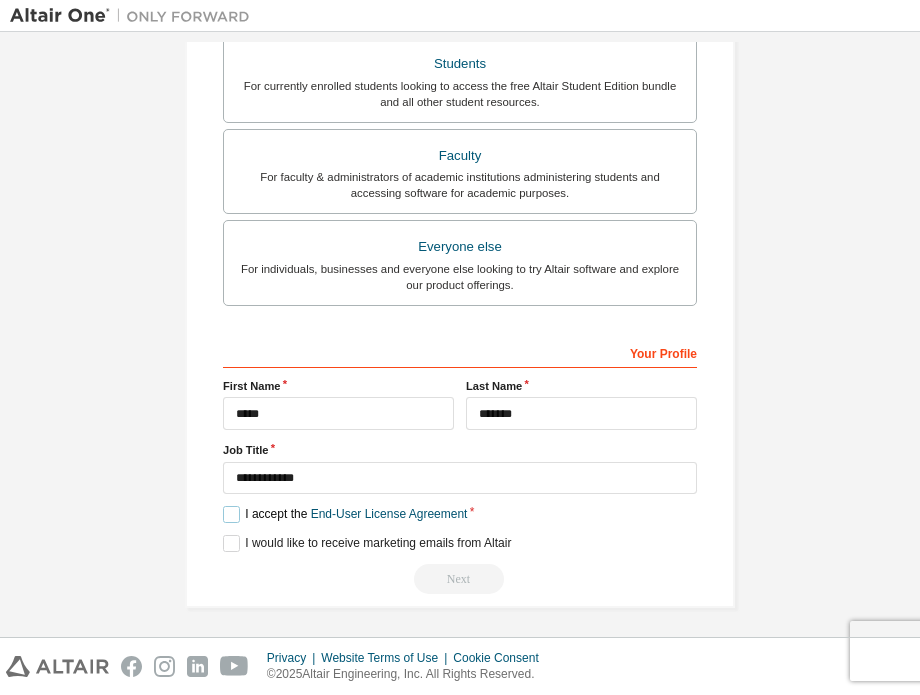 click on "I accept the    End-User License Agreement" at bounding box center [345, 514] 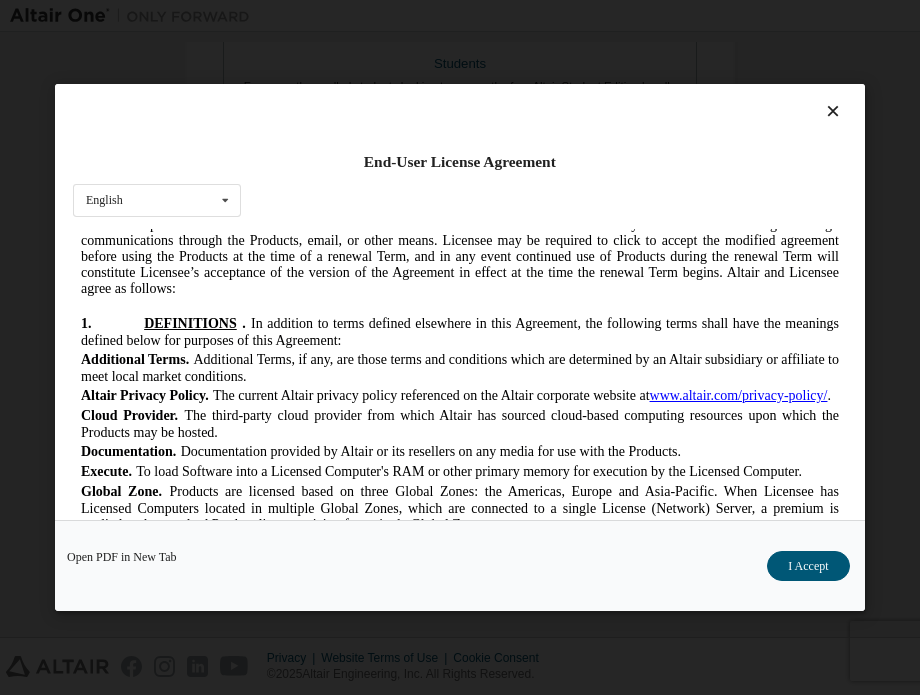 scroll, scrollTop: 744, scrollLeft: 0, axis: vertical 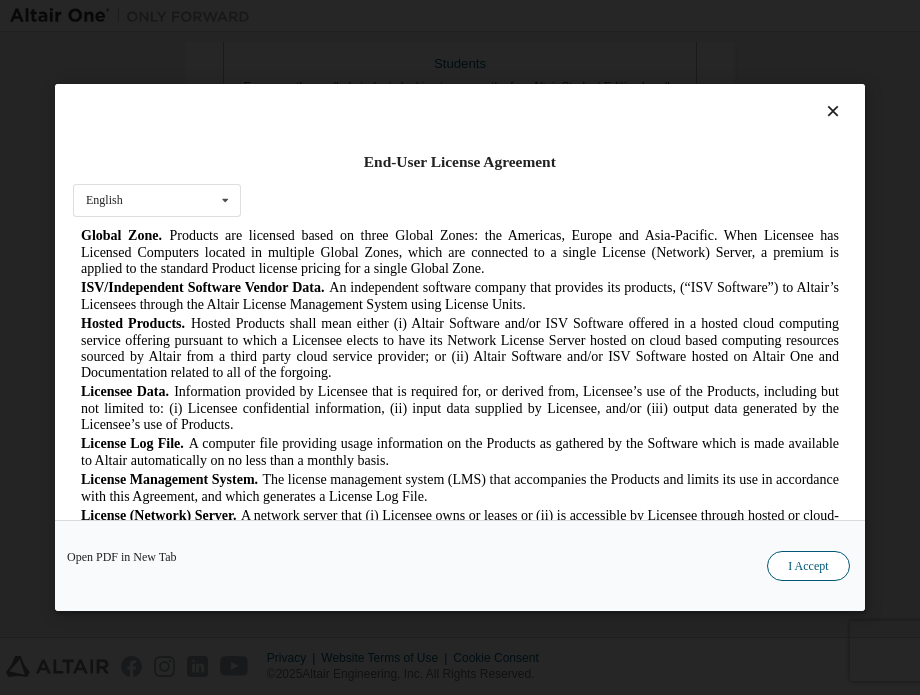 click on "I Accept" at bounding box center [808, 566] 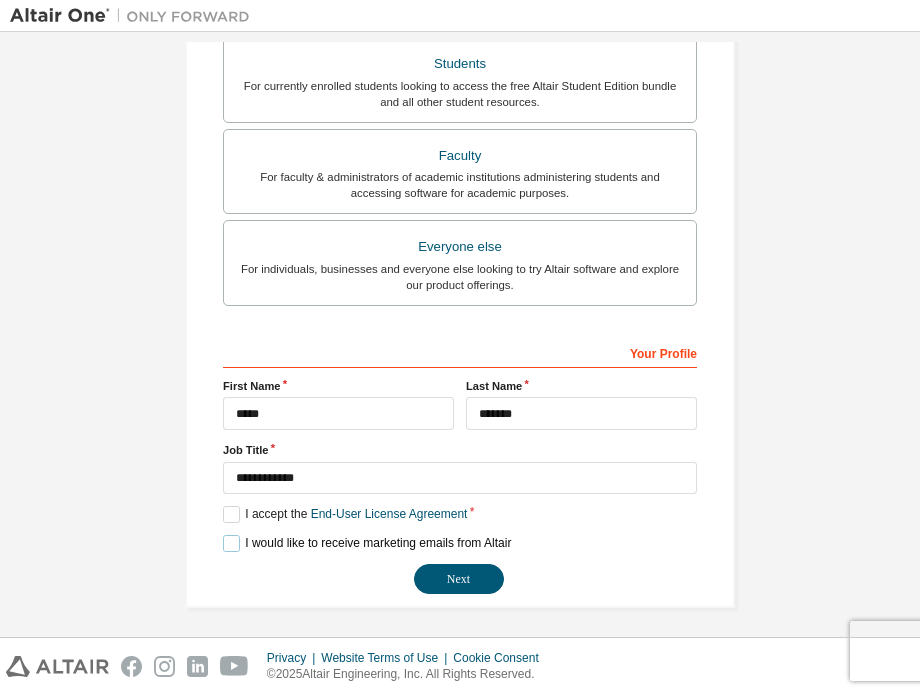 click on "I would like to receive marketing emails from Altair" at bounding box center (367, 543) 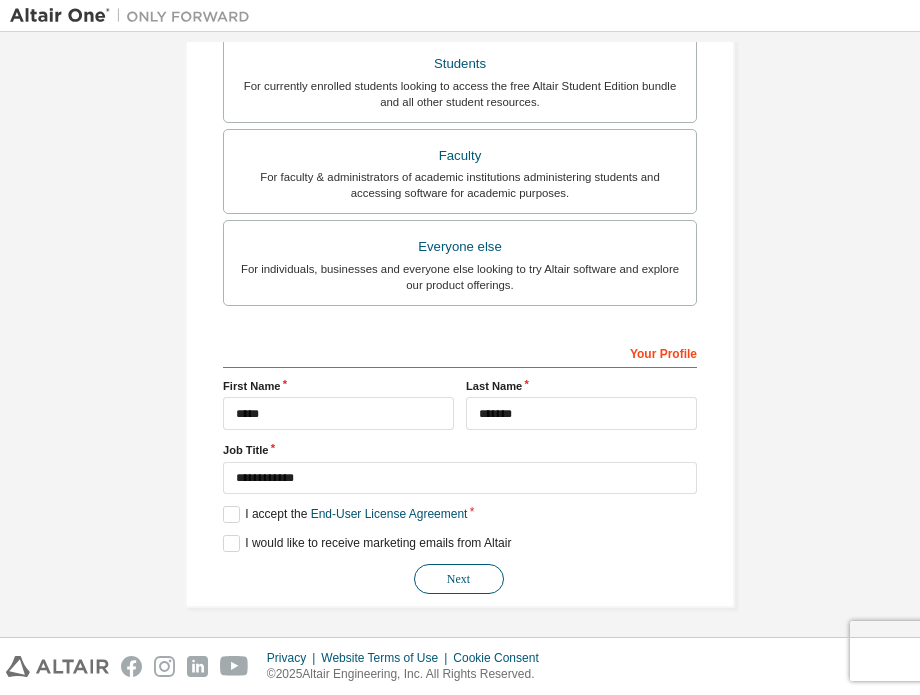 click on "Next" at bounding box center (459, 579) 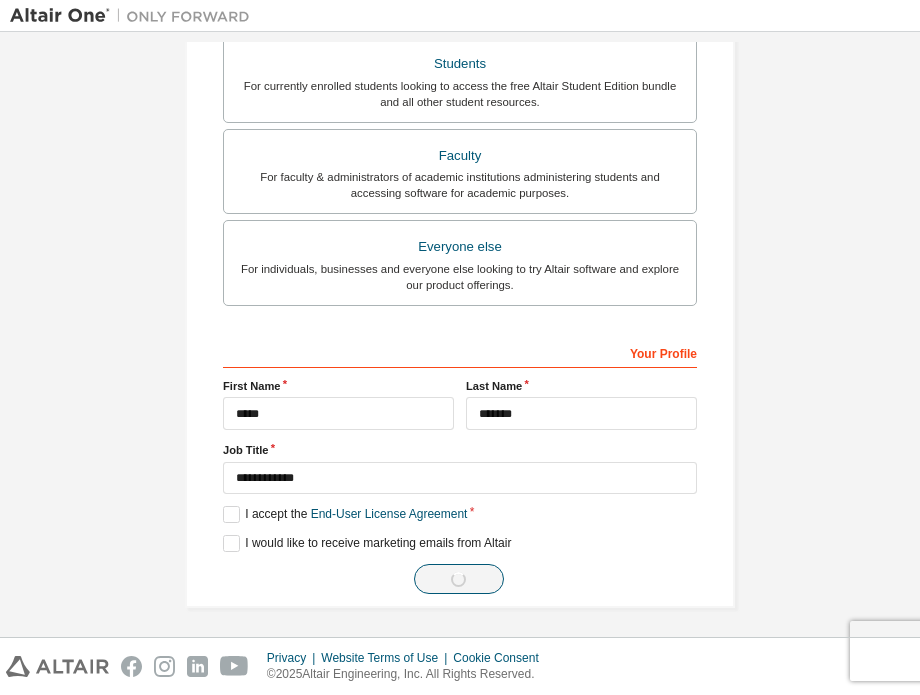 scroll, scrollTop: 0, scrollLeft: 0, axis: both 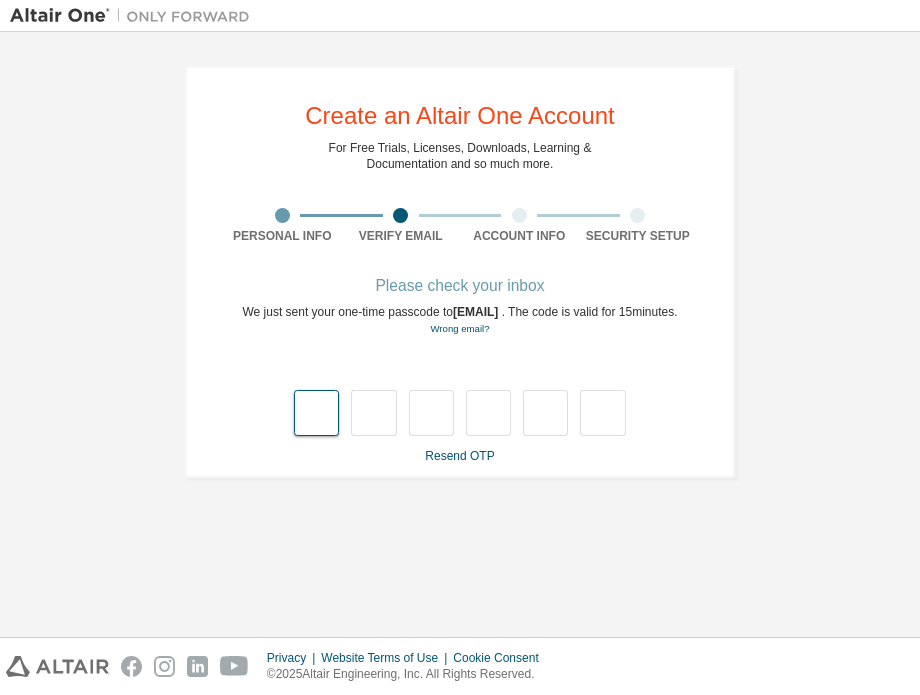 click at bounding box center (316, 413) 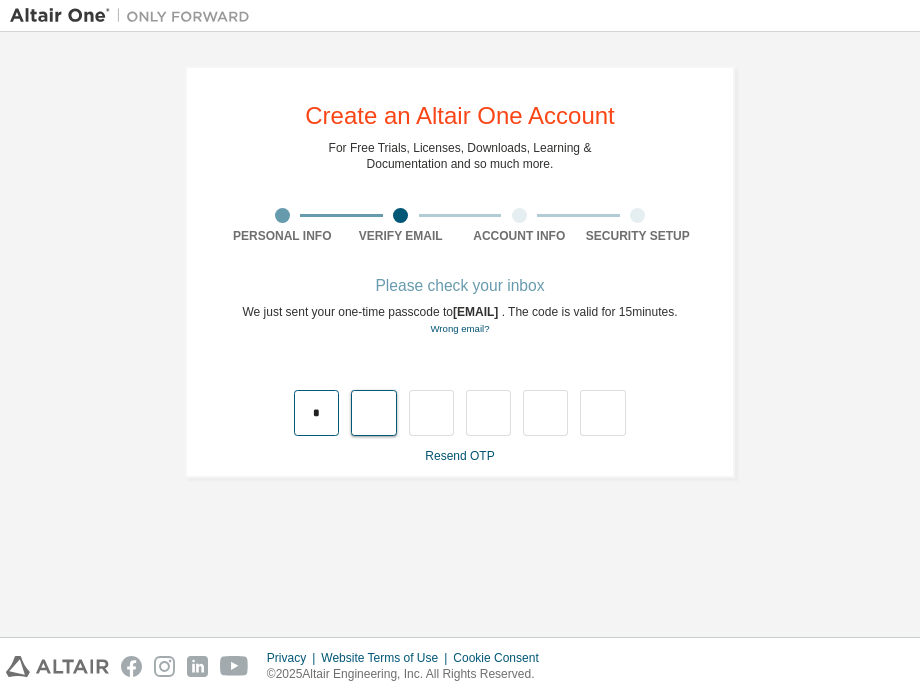 type on "*" 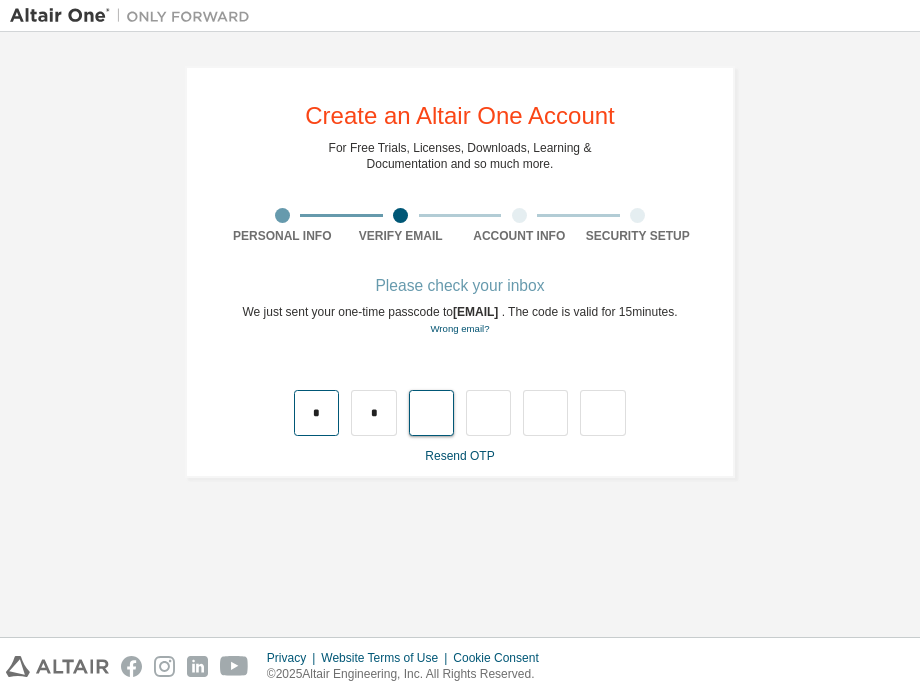 type on "*" 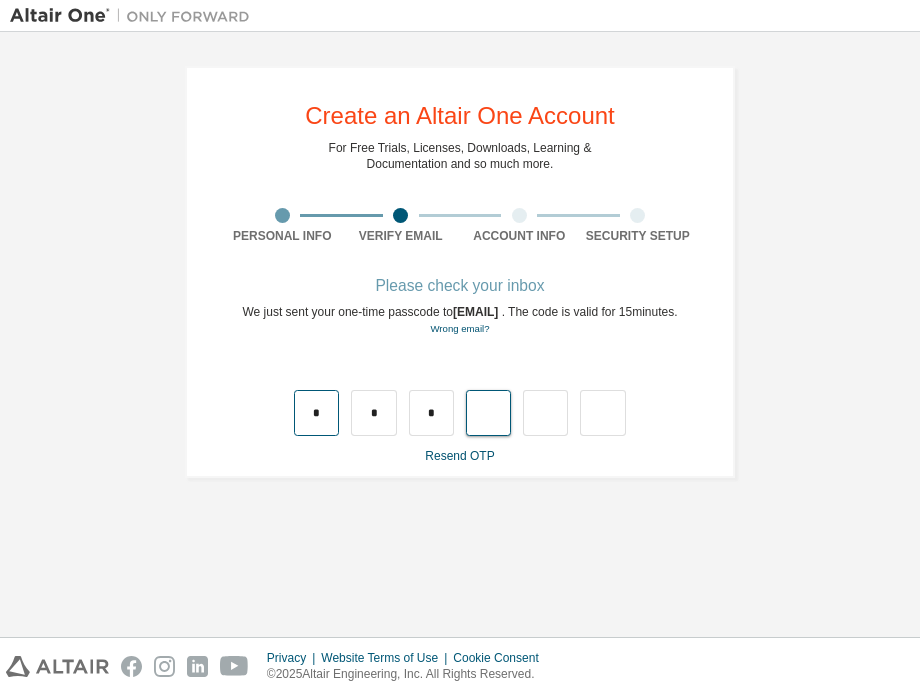 type on "*" 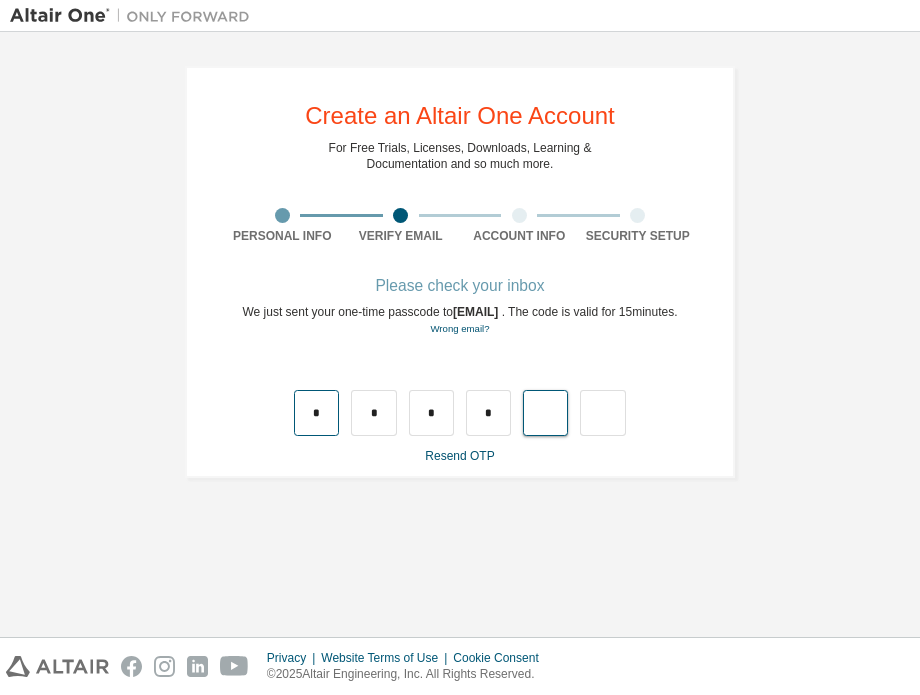 type on "*" 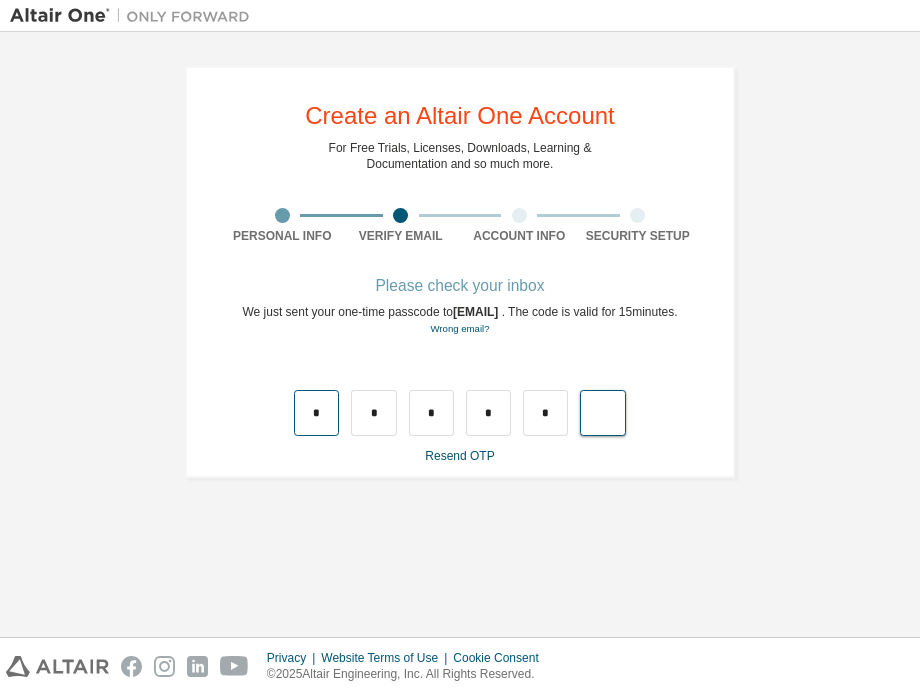 type on "*" 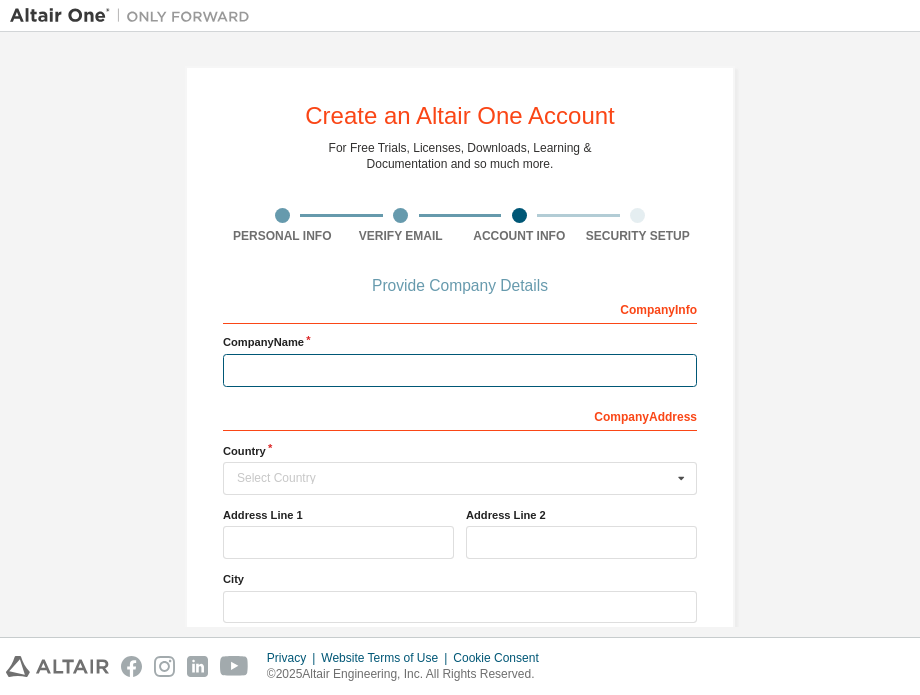 click at bounding box center (460, 370) 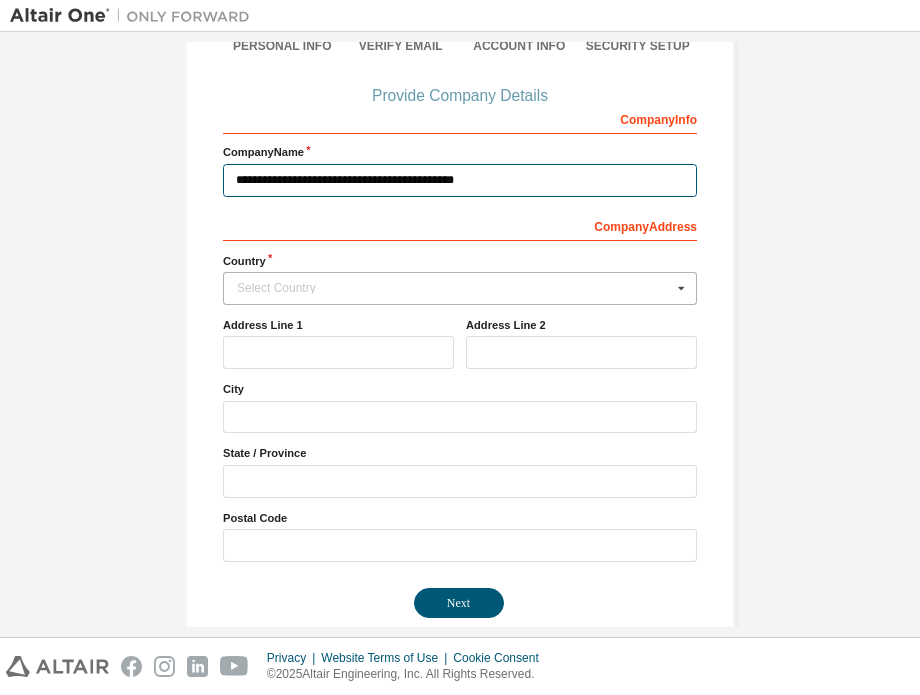 scroll, scrollTop: 196, scrollLeft: 0, axis: vertical 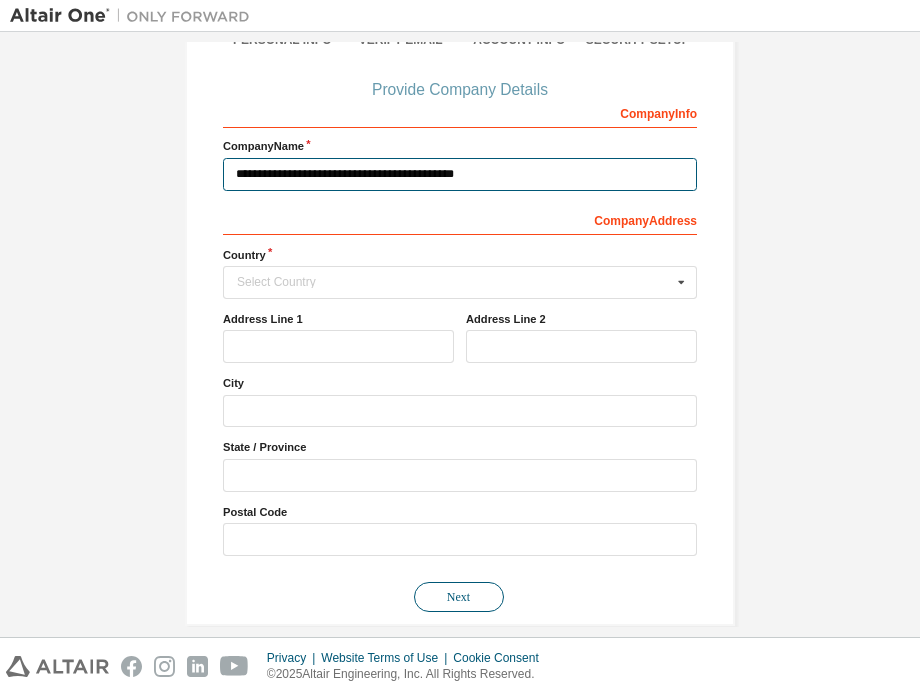 type on "**********" 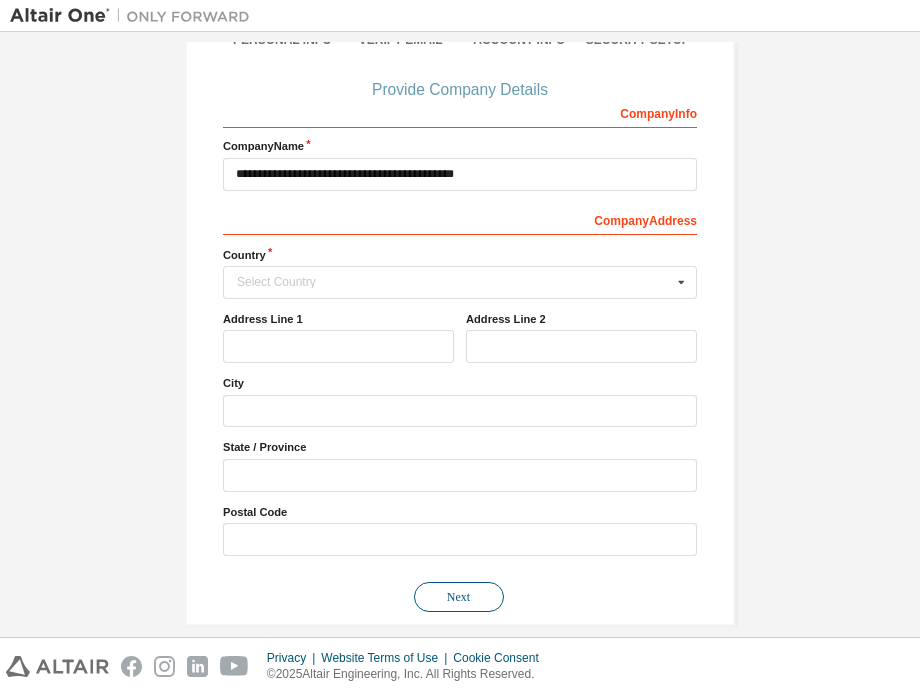 click on "Next" at bounding box center (459, 597) 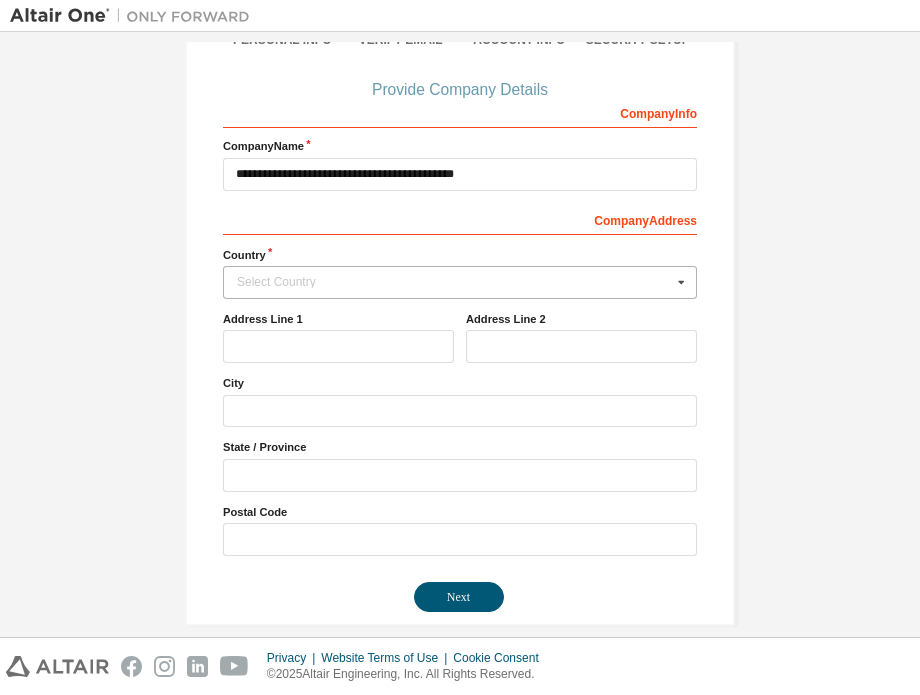 click on "Select Country" at bounding box center [454, 282] 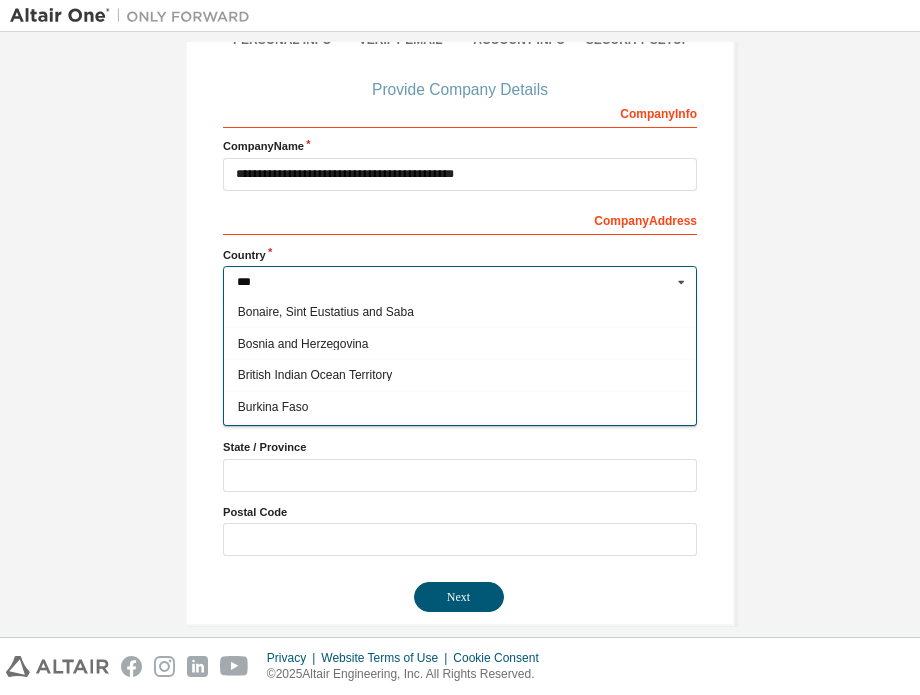 scroll, scrollTop: 0, scrollLeft: 0, axis: both 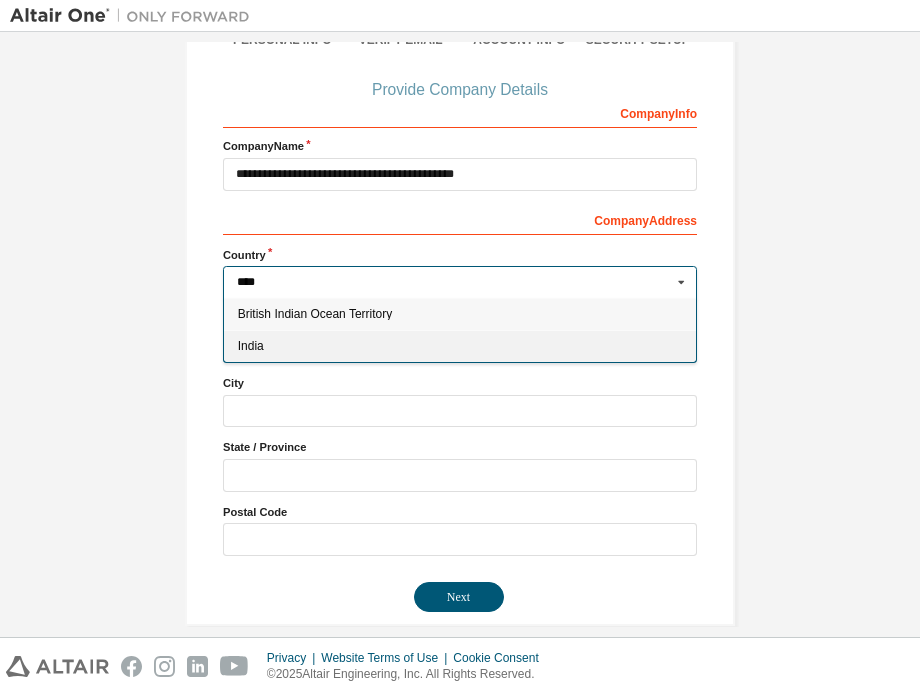 type on "****" 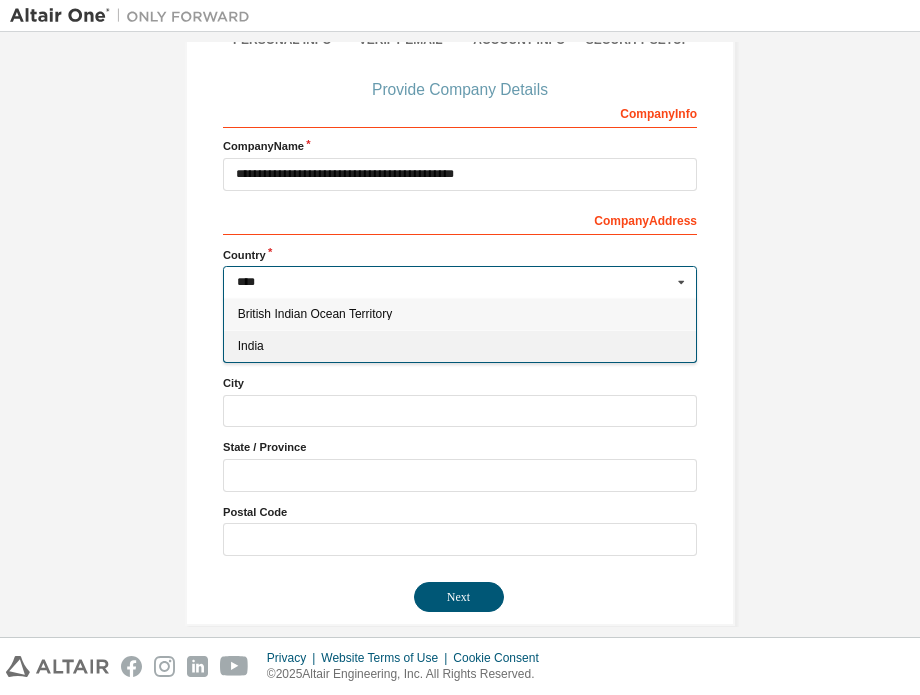 click on "India" at bounding box center [460, 346] 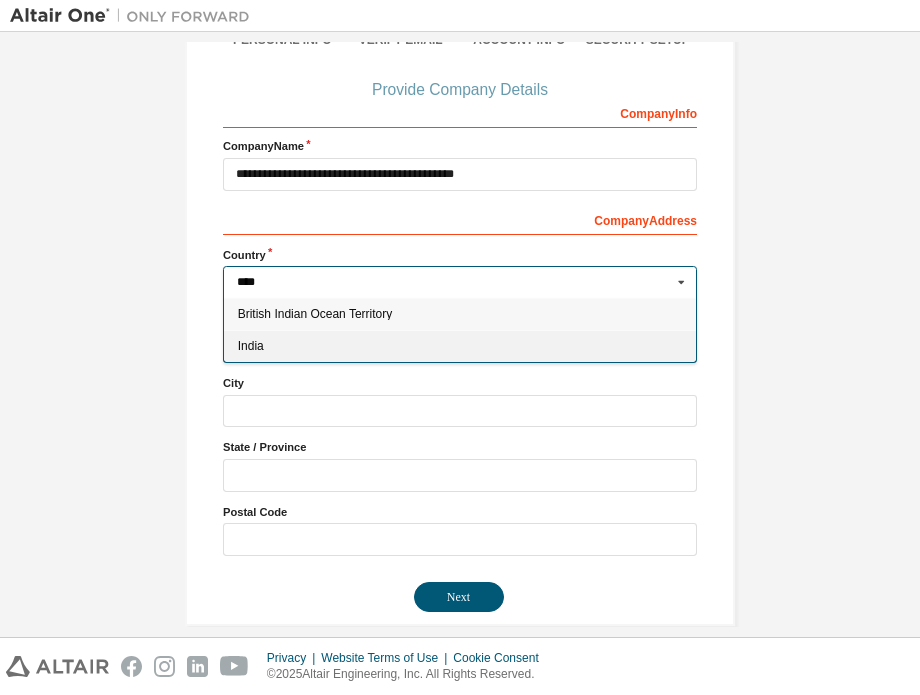 type on "***" 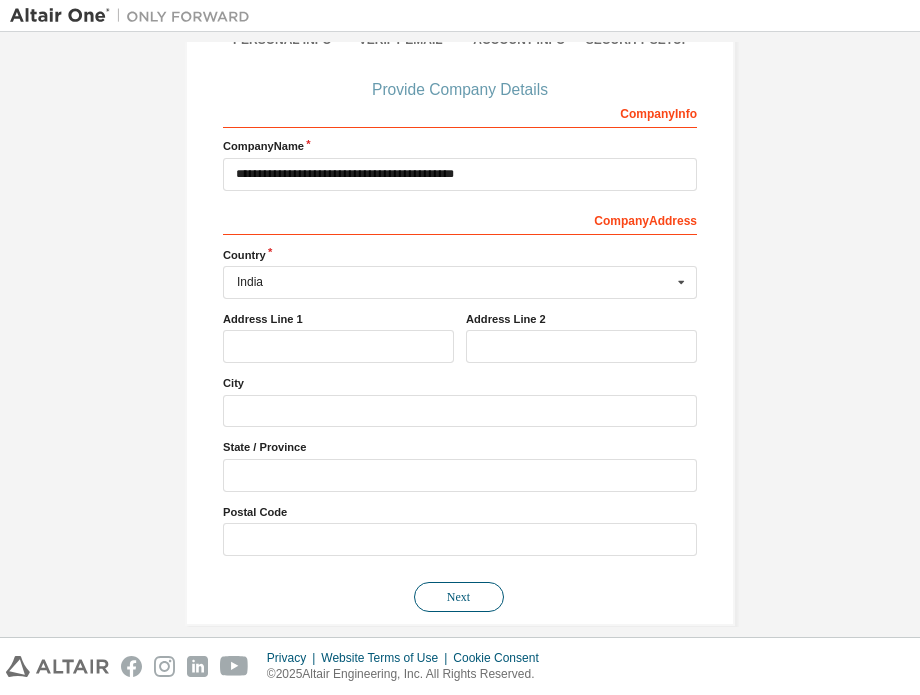 click on "Next" at bounding box center (459, 597) 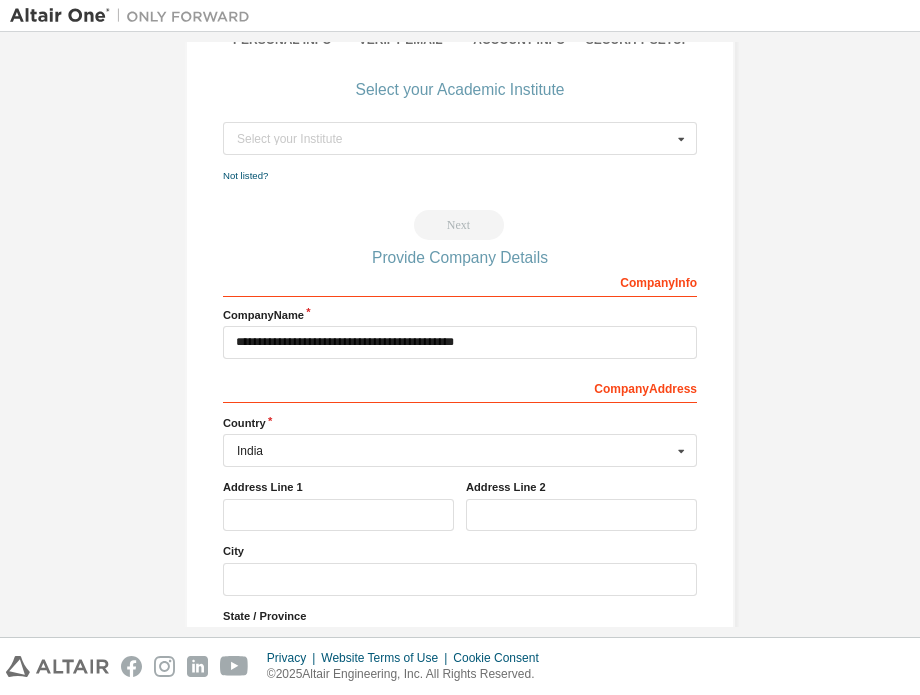 scroll, scrollTop: 0, scrollLeft: 0, axis: both 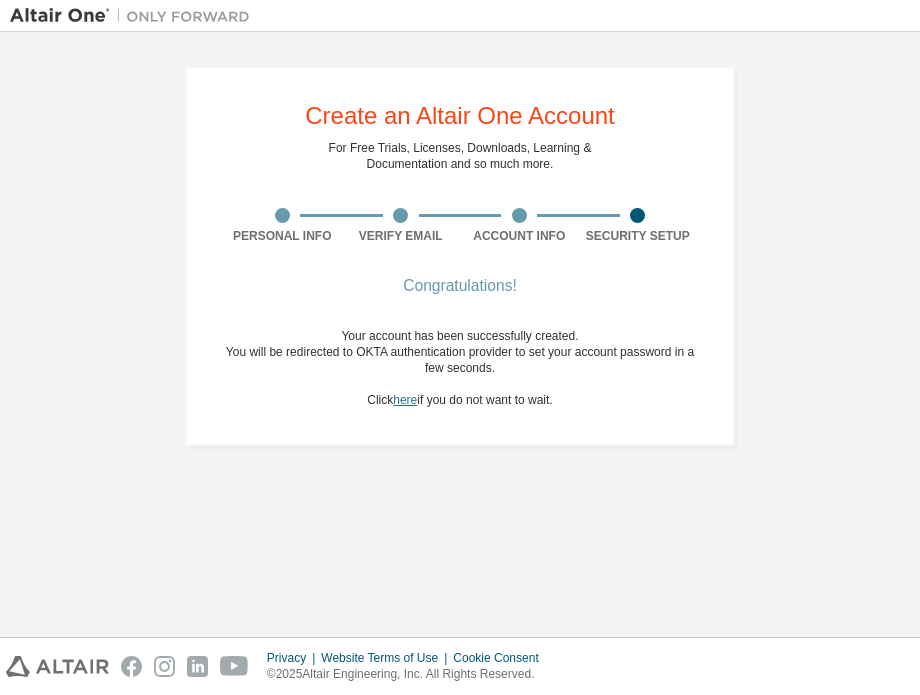 click on "here" at bounding box center (405, 400) 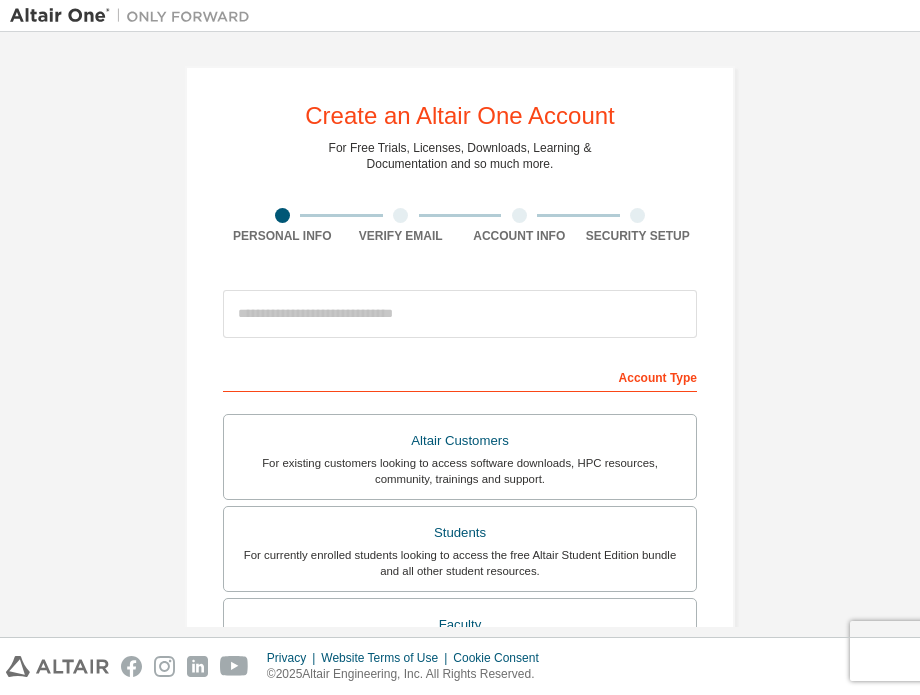scroll, scrollTop: 0, scrollLeft: 0, axis: both 